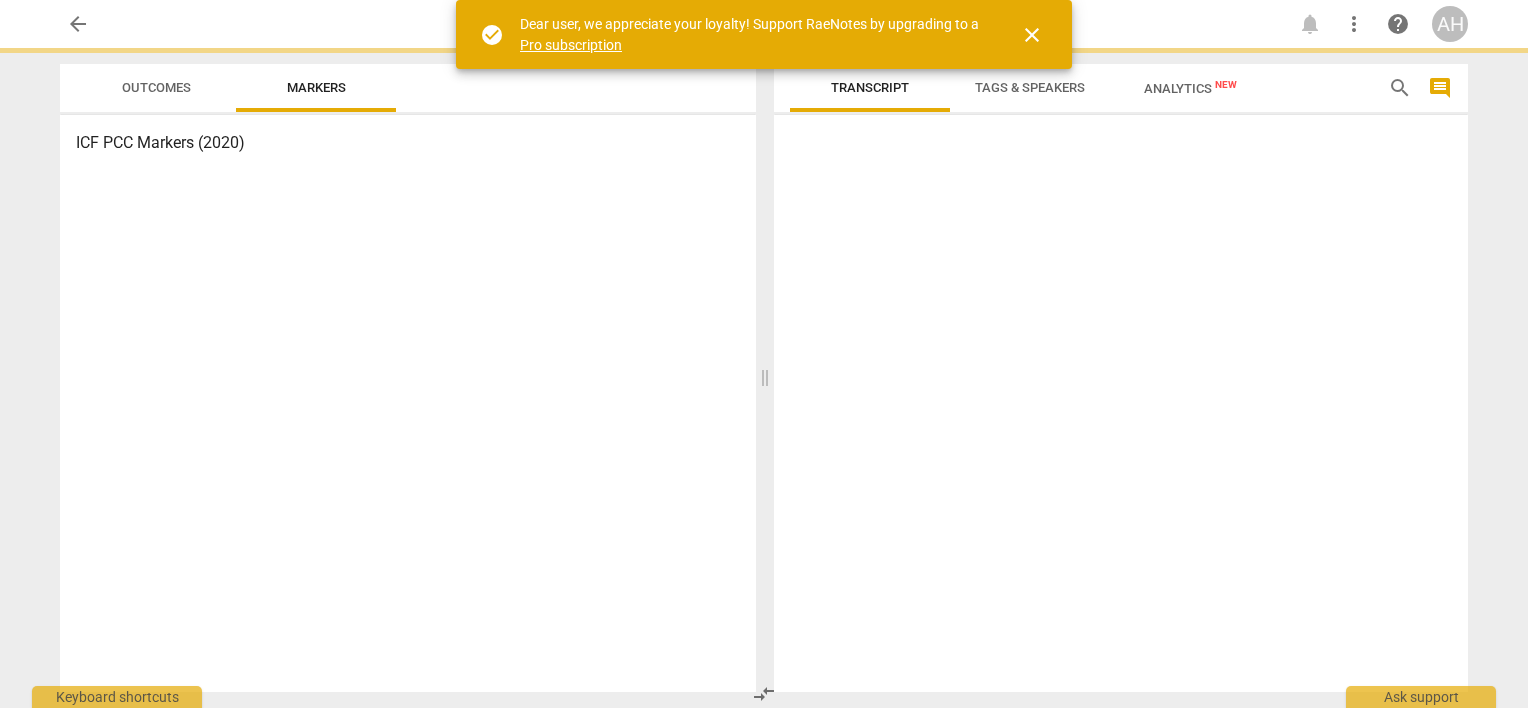 scroll, scrollTop: 0, scrollLeft: 0, axis: both 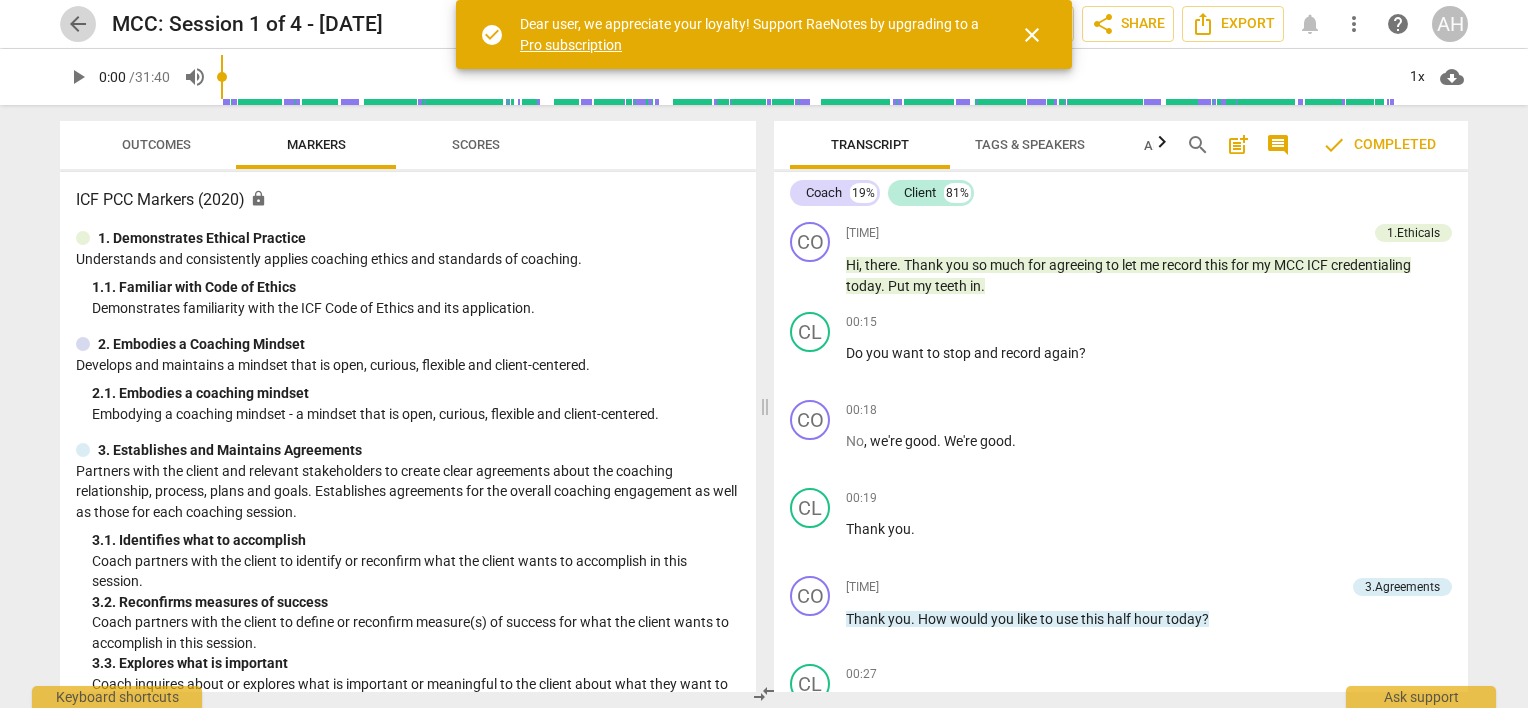 click on "arrow_back" at bounding box center [78, 24] 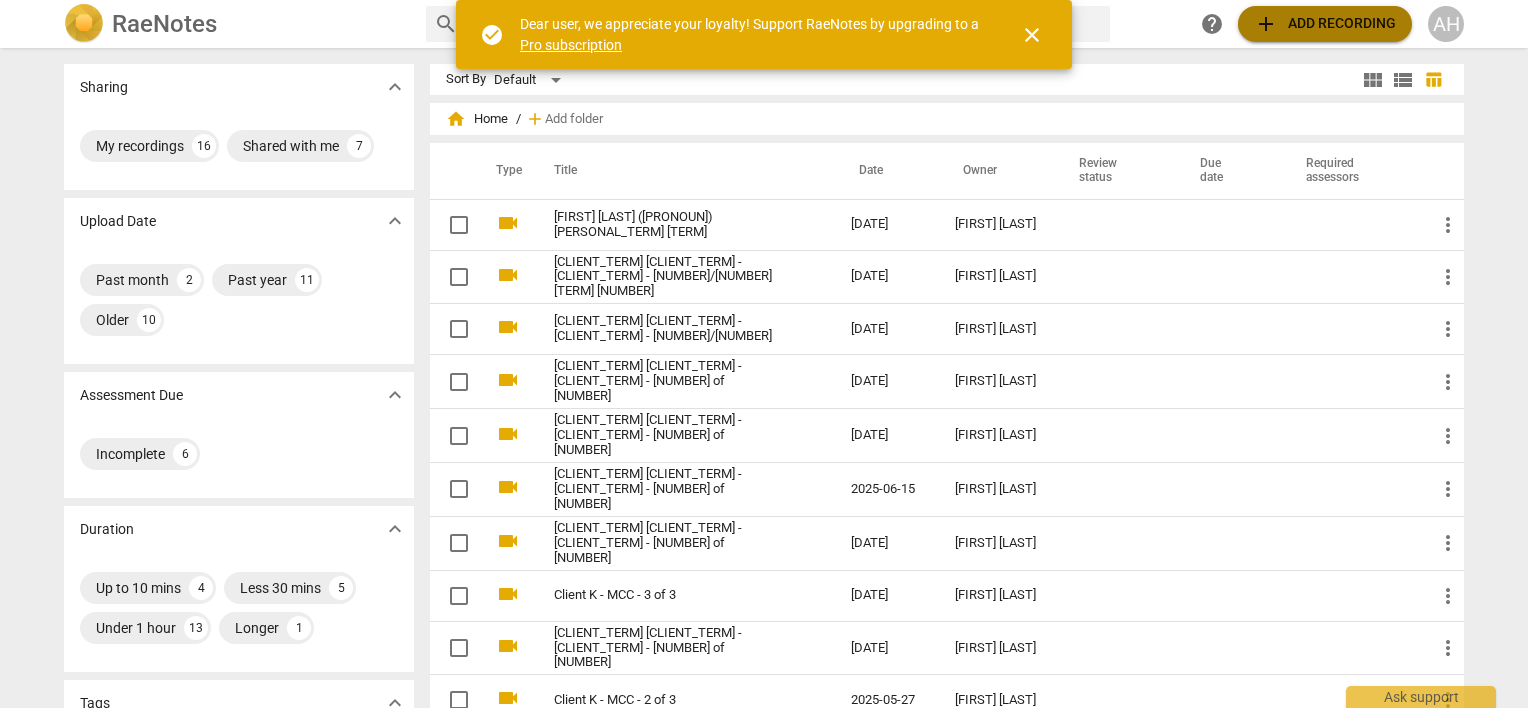 click on "add   Add recording" at bounding box center (1325, 24) 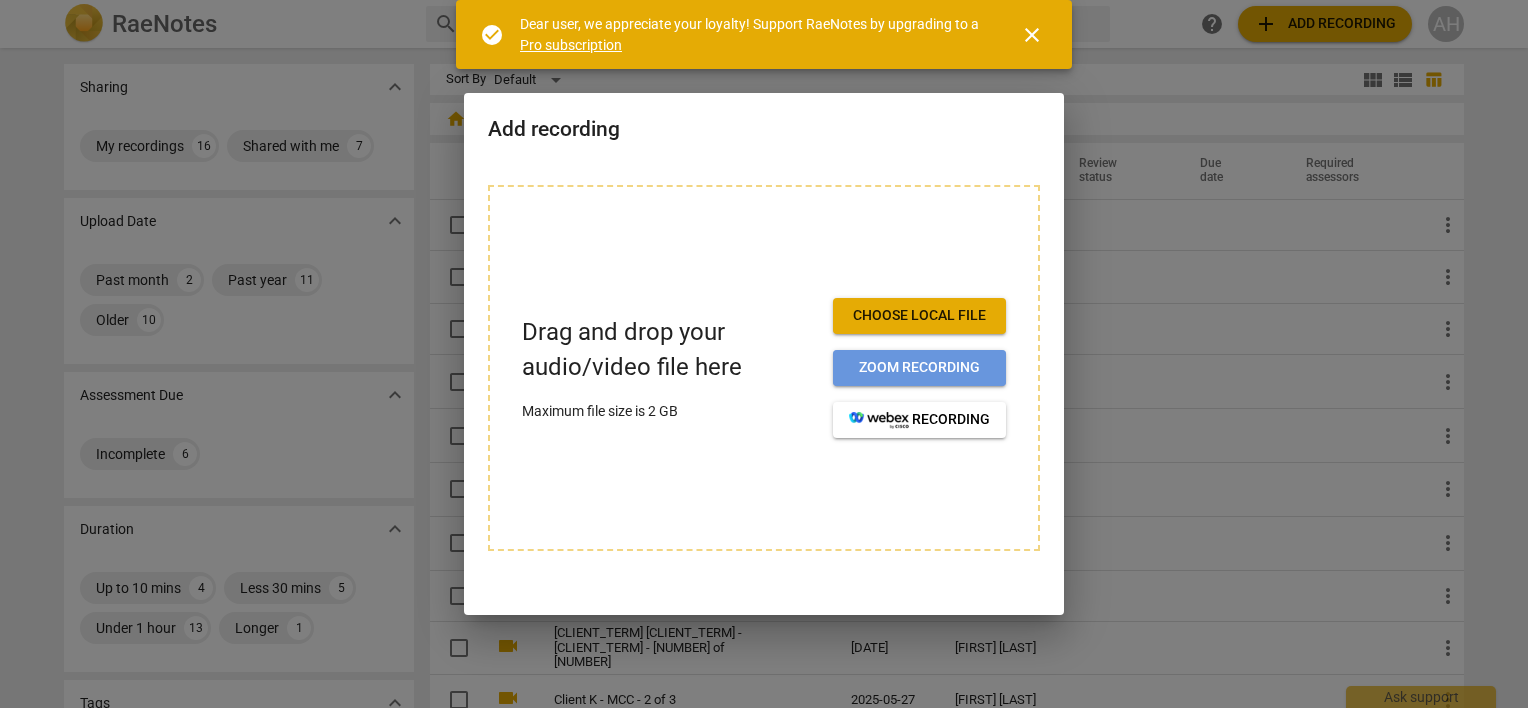 click on "Zoom recording" at bounding box center [919, 368] 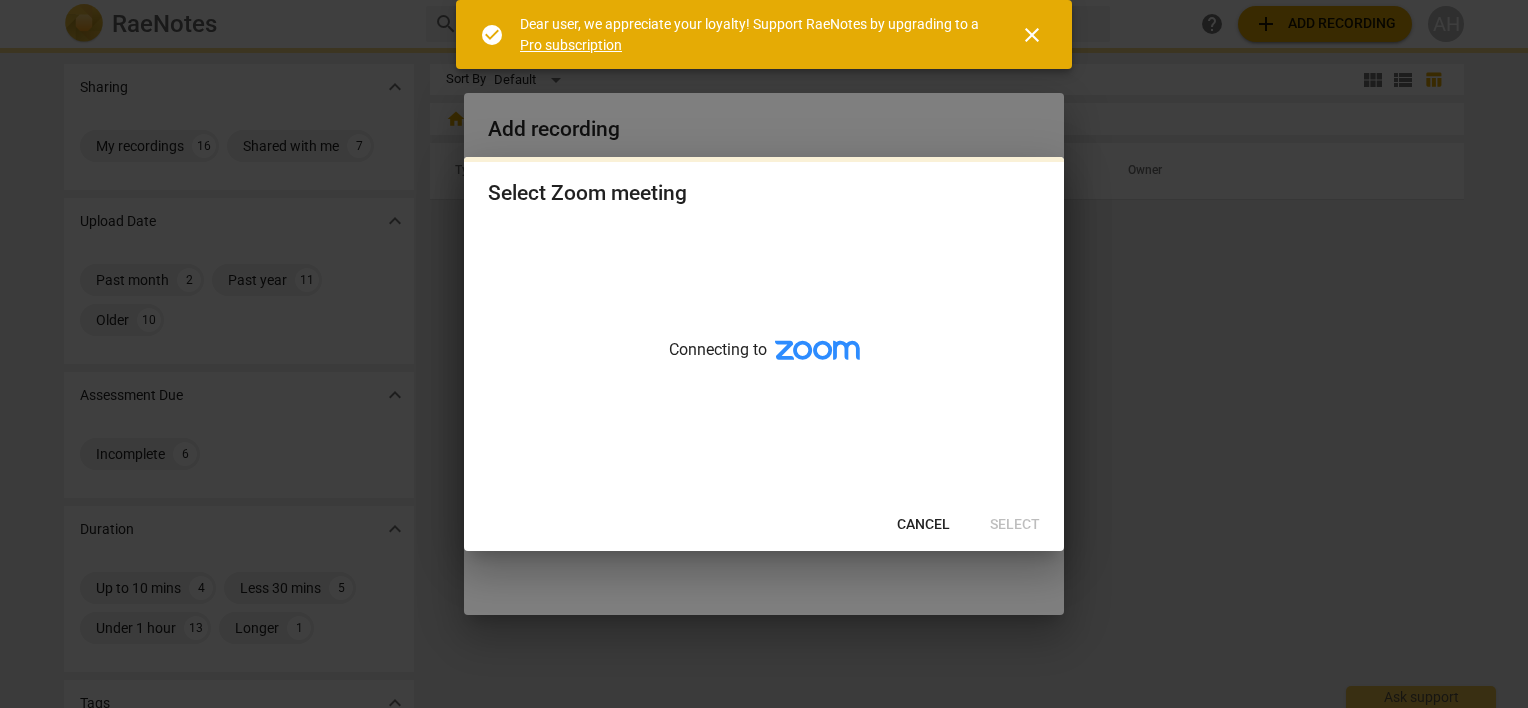 scroll, scrollTop: 0, scrollLeft: 0, axis: both 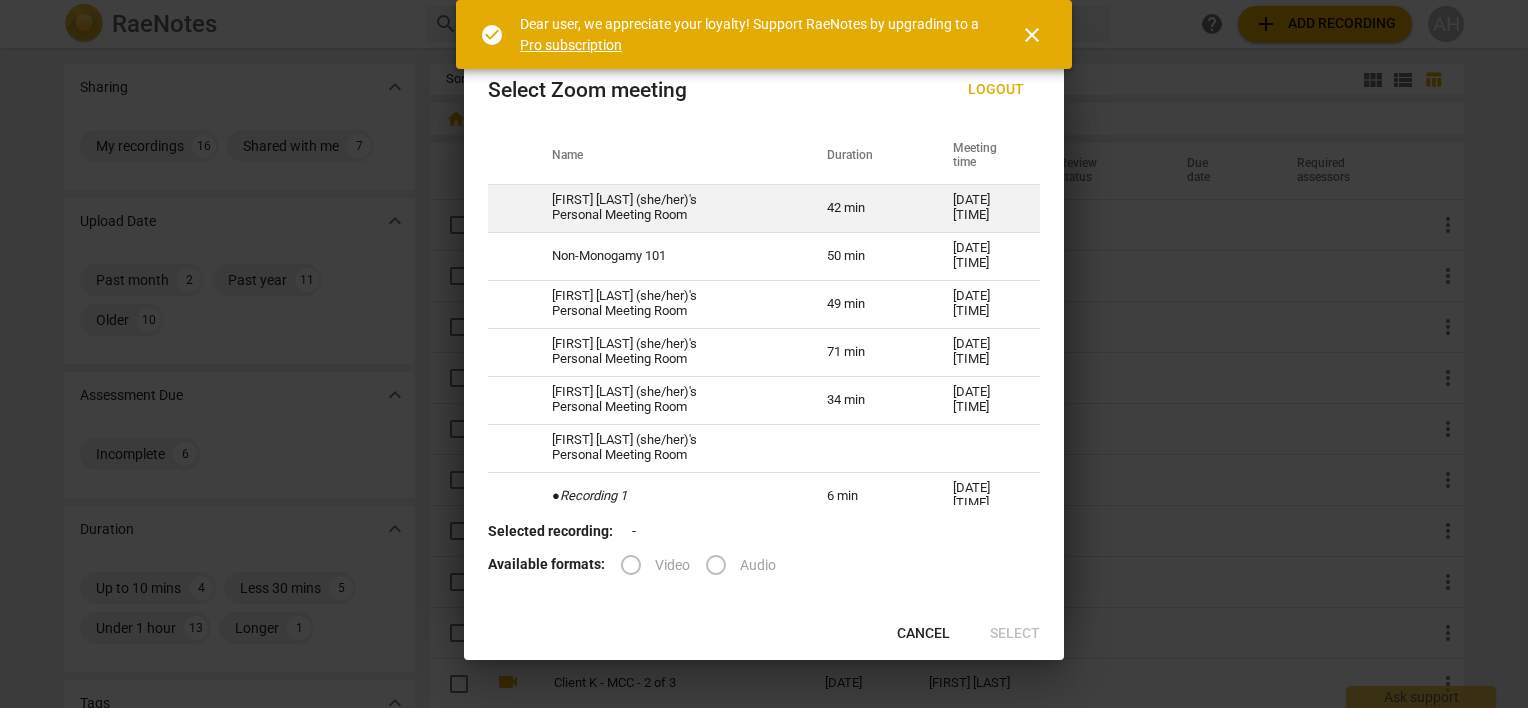 click on "[FIRST] [LAST] ([PRONOUN]) [PERSONAL_TERM] [TERM]" at bounding box center (665, 208) 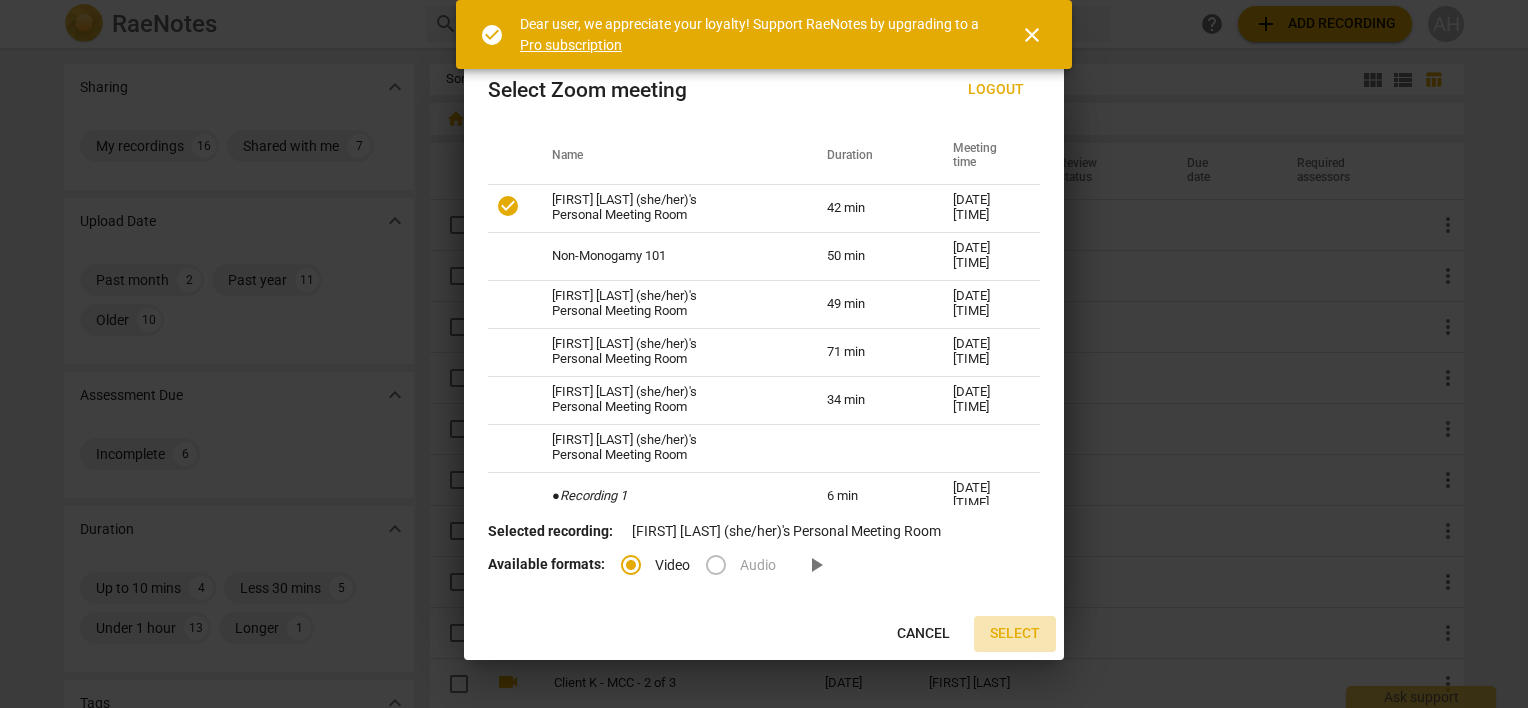 click on "Select" at bounding box center (1015, 634) 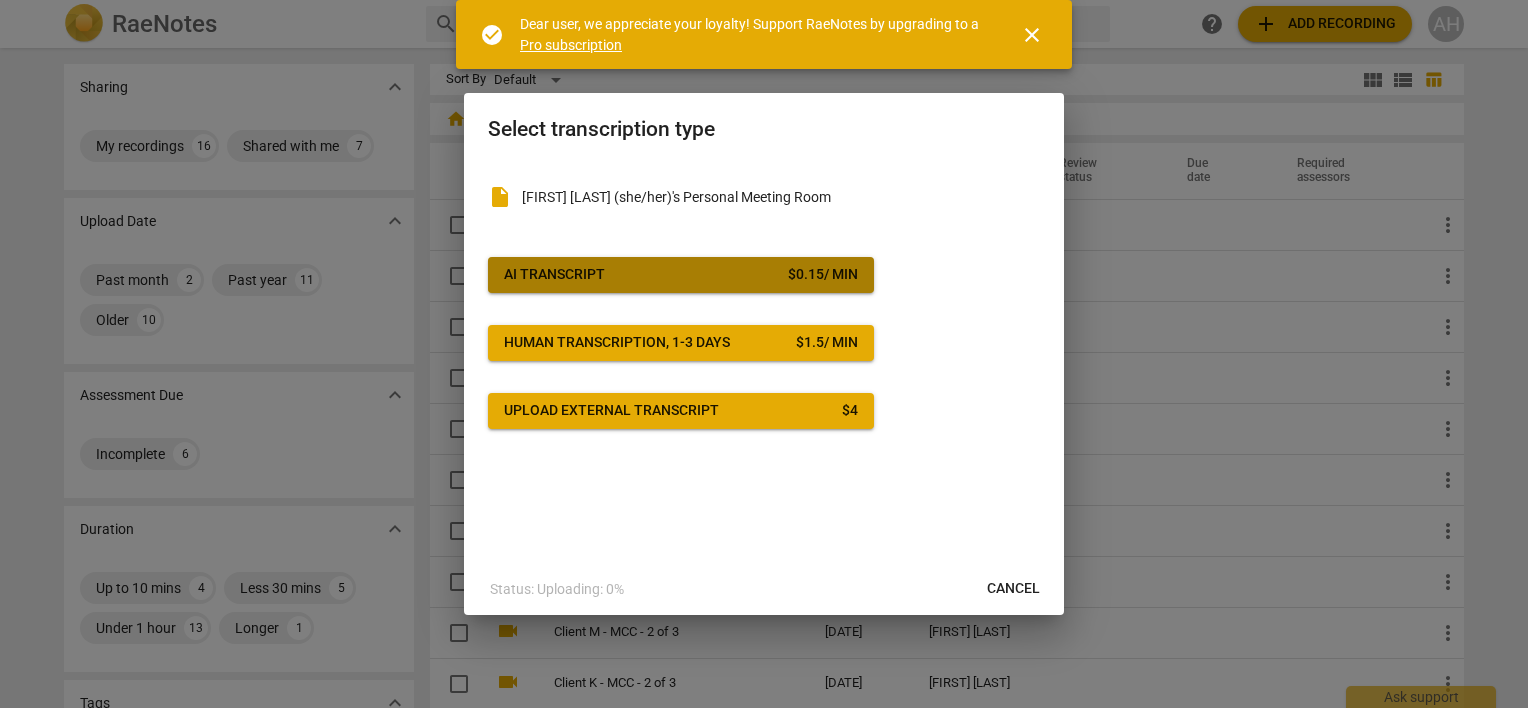 click on "AI Transcript" at bounding box center [554, 275] 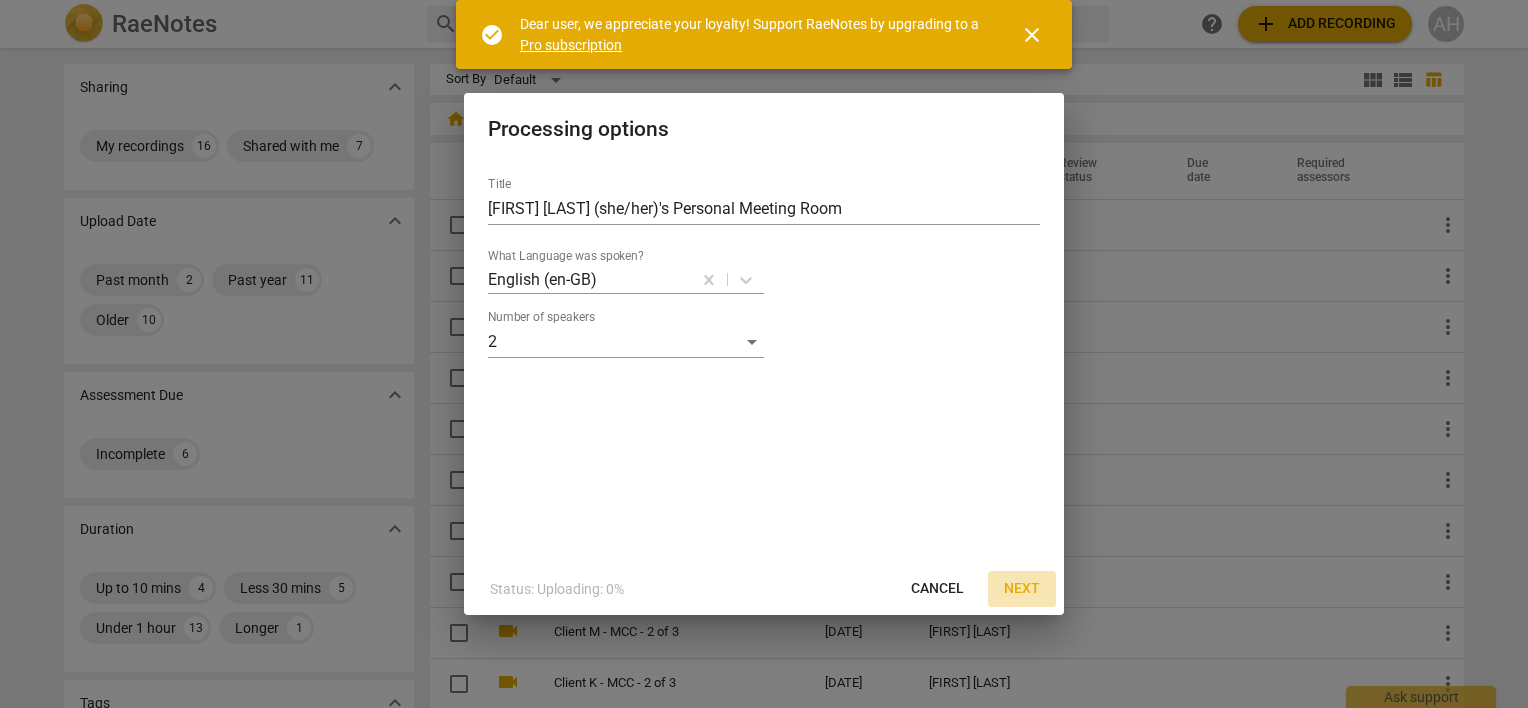 click on "Next" at bounding box center [1022, 589] 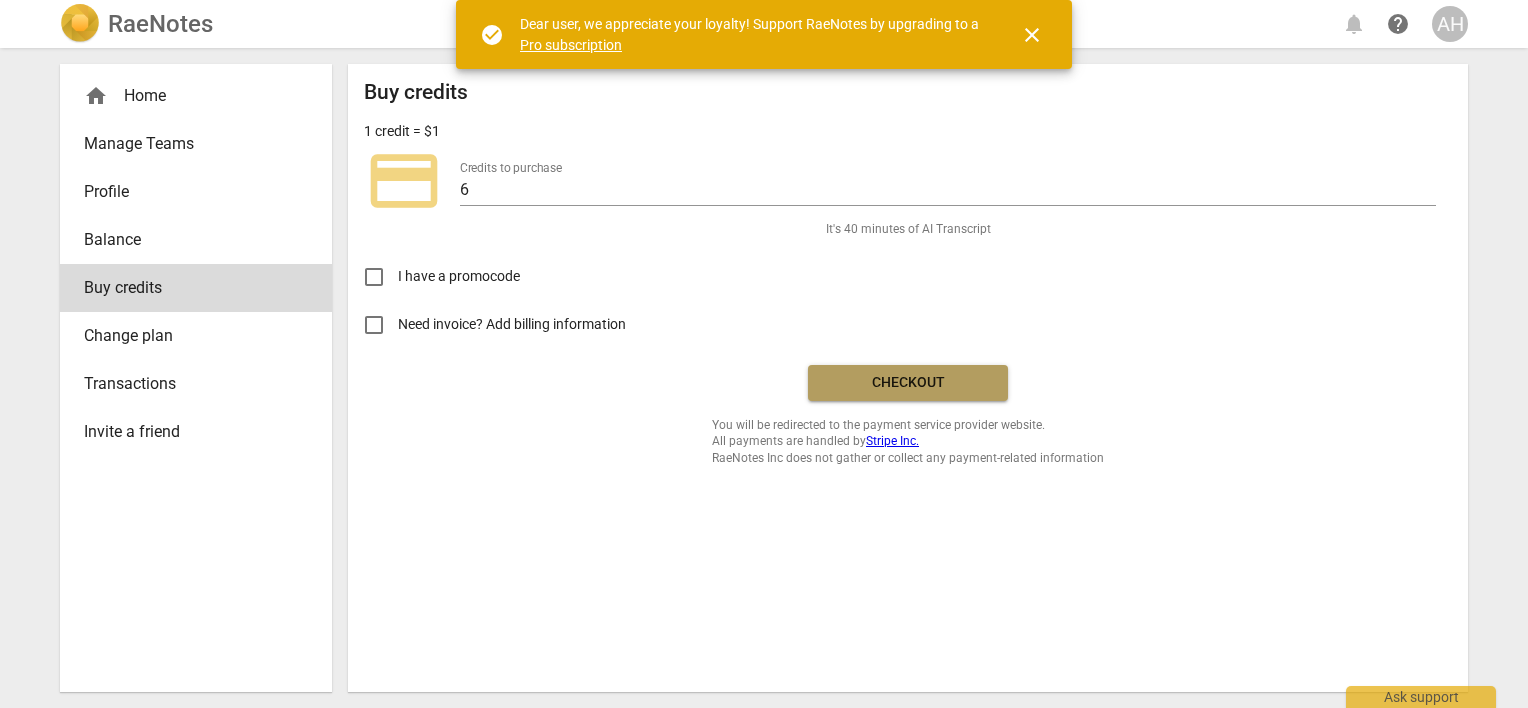 click on "Checkout" at bounding box center [908, 383] 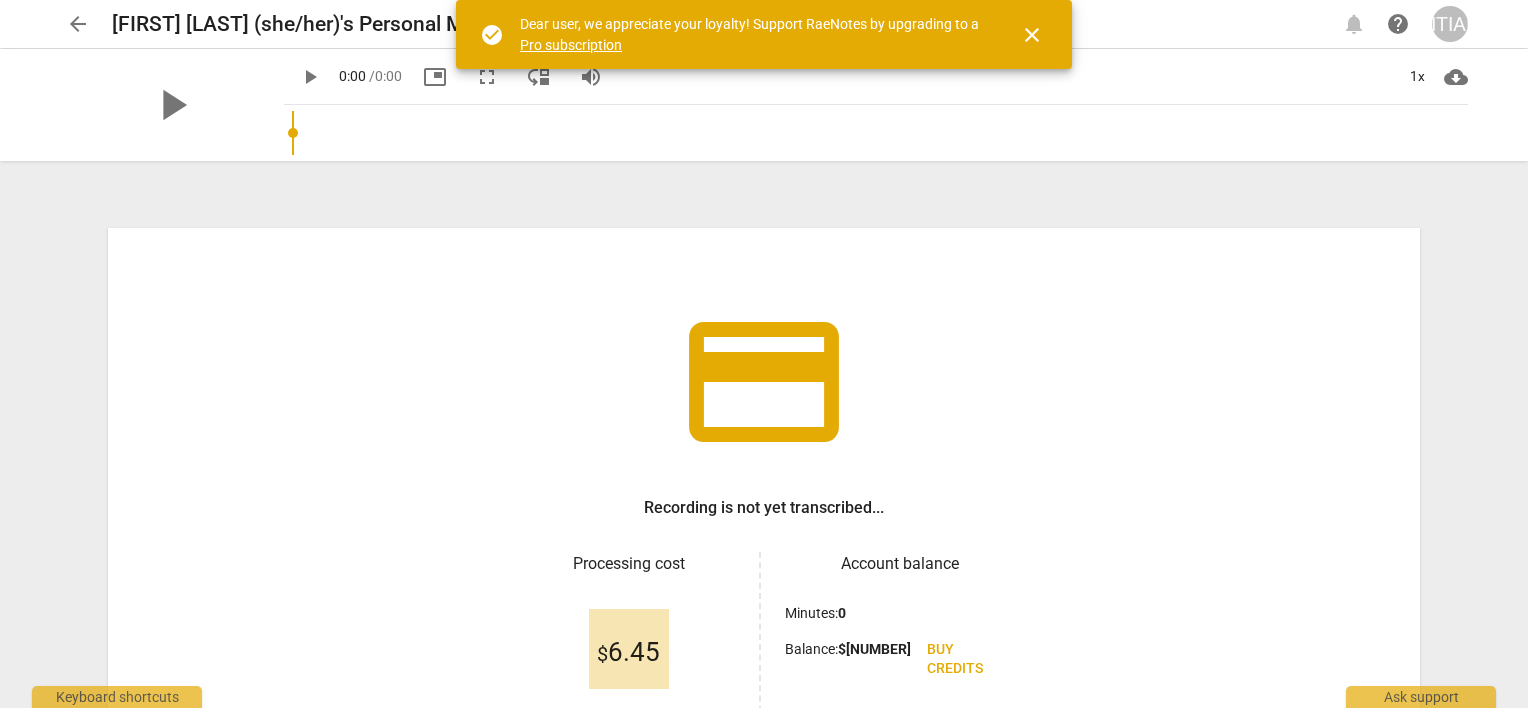 scroll, scrollTop: 0, scrollLeft: 0, axis: both 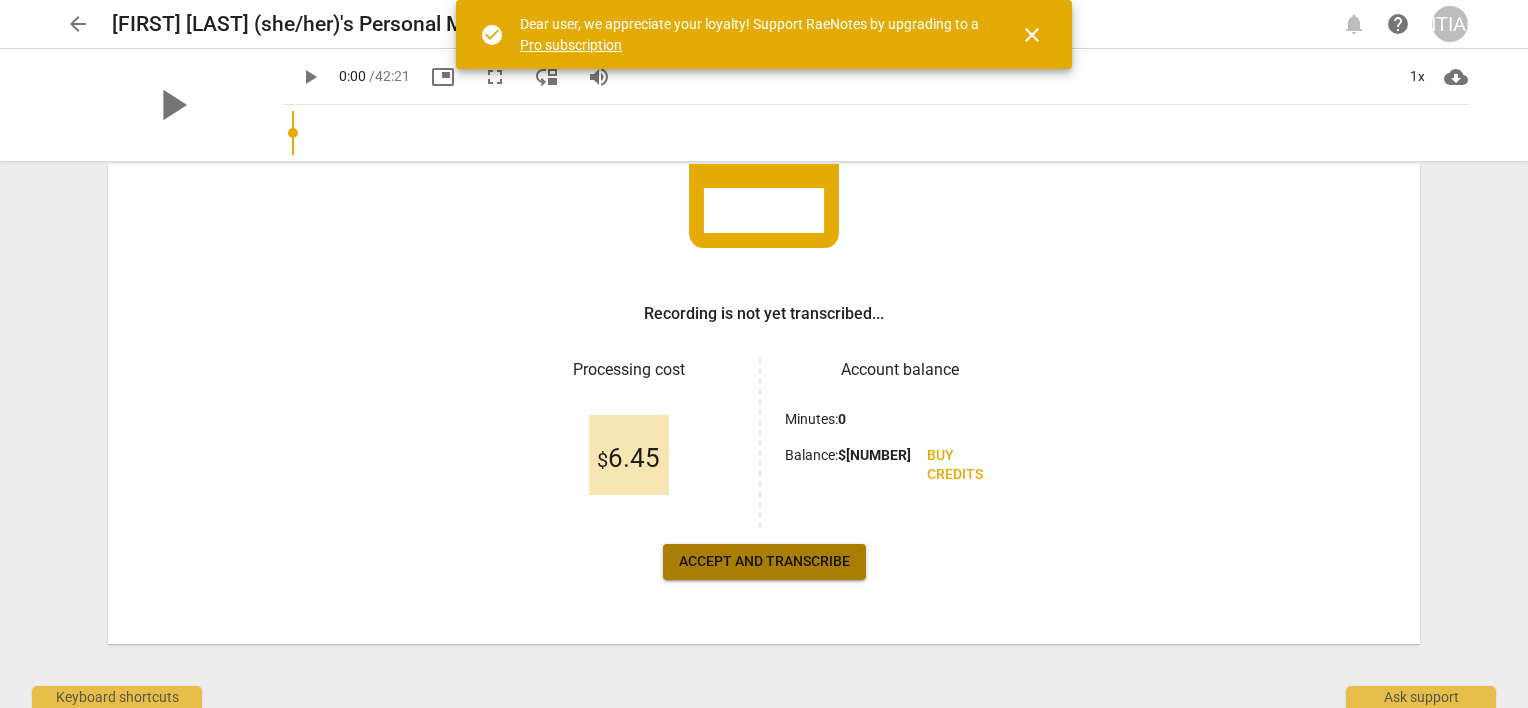 click on "Accept and transcribe" at bounding box center (764, 562) 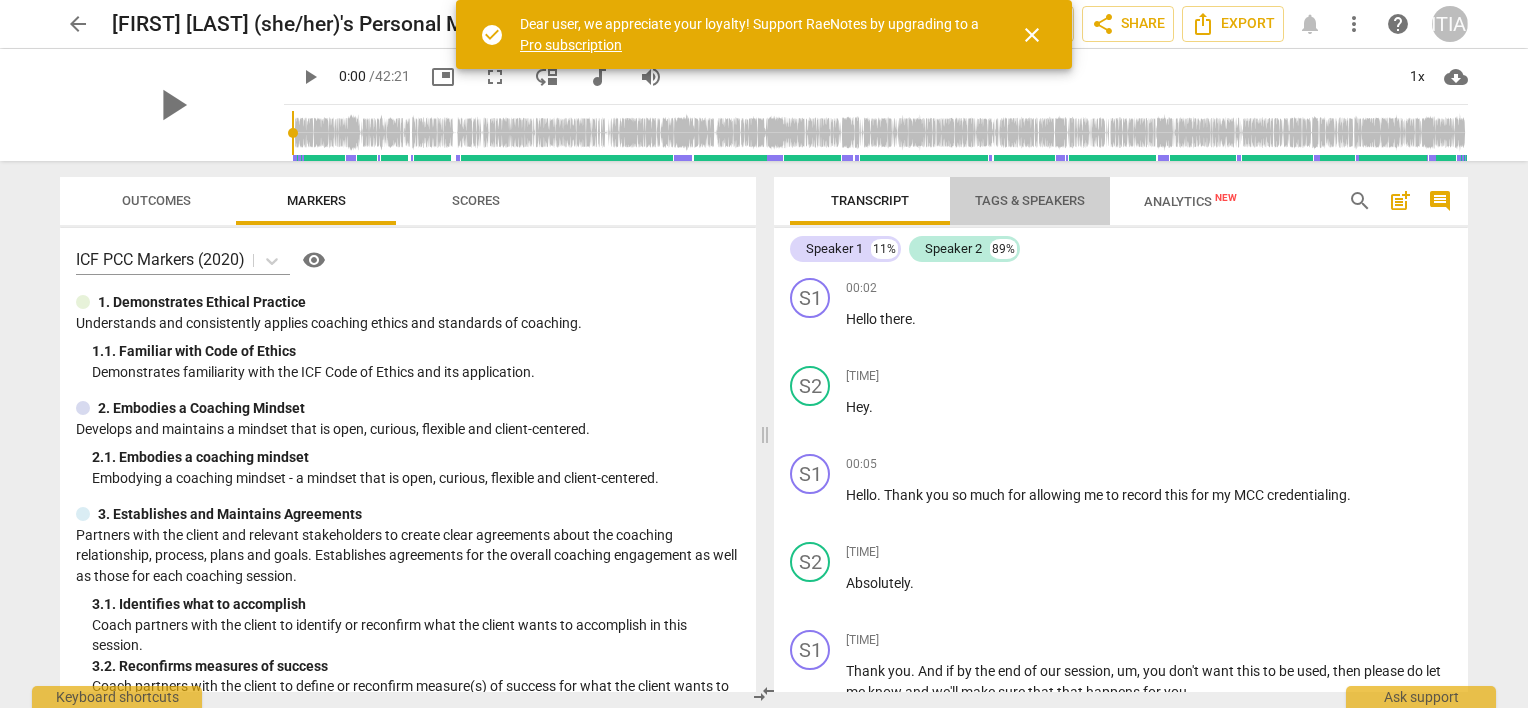 click on "Tags & Speakers" at bounding box center (1030, 200) 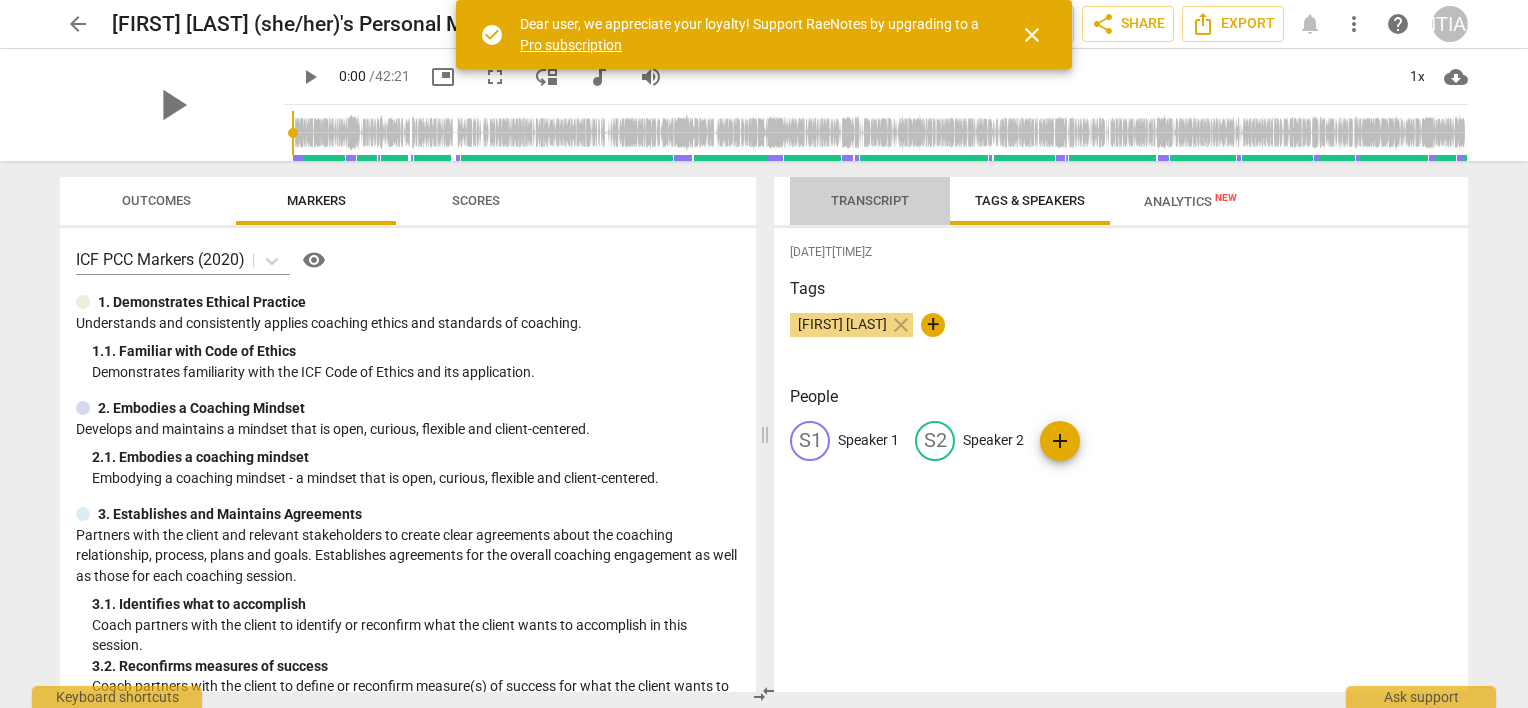 click on "Transcript" at bounding box center [870, 200] 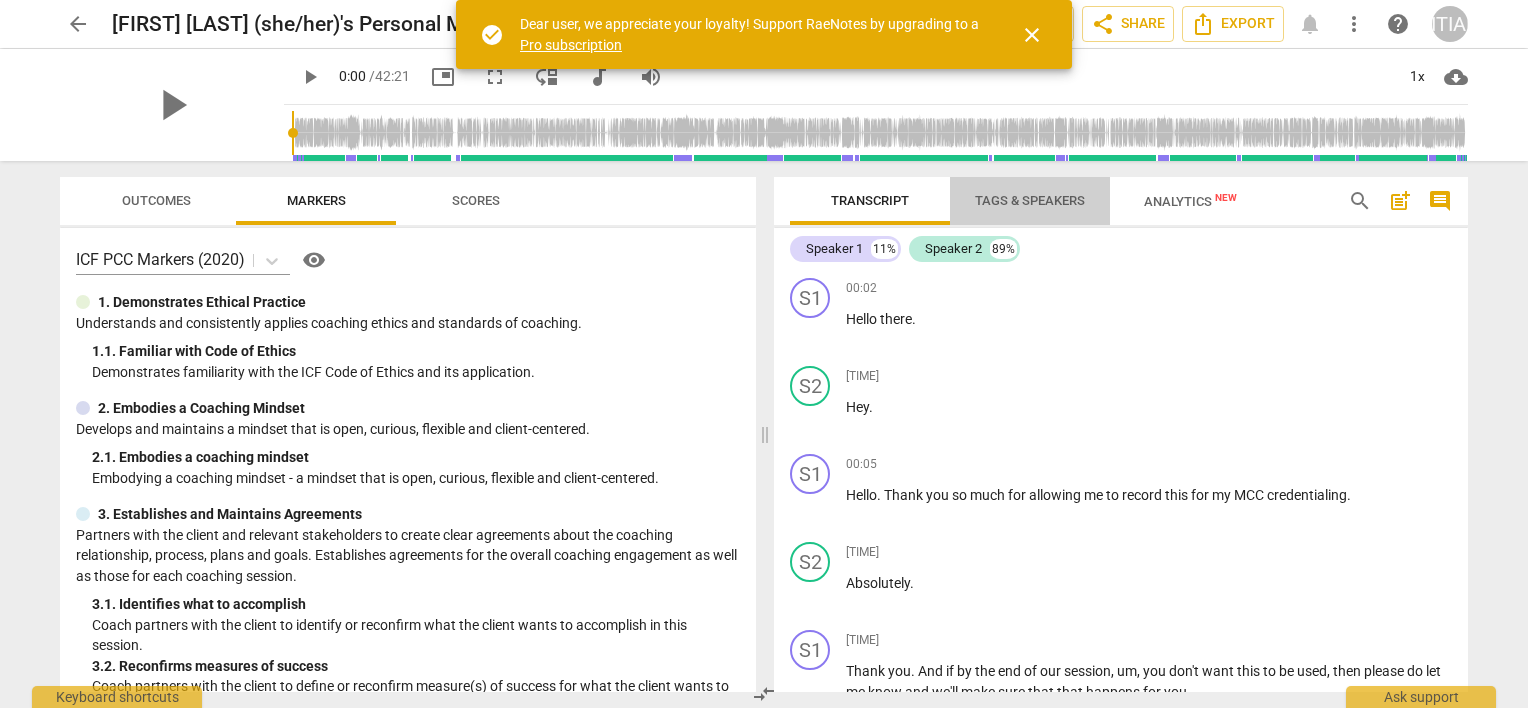 click on "Tags & Speakers" at bounding box center (1030, 200) 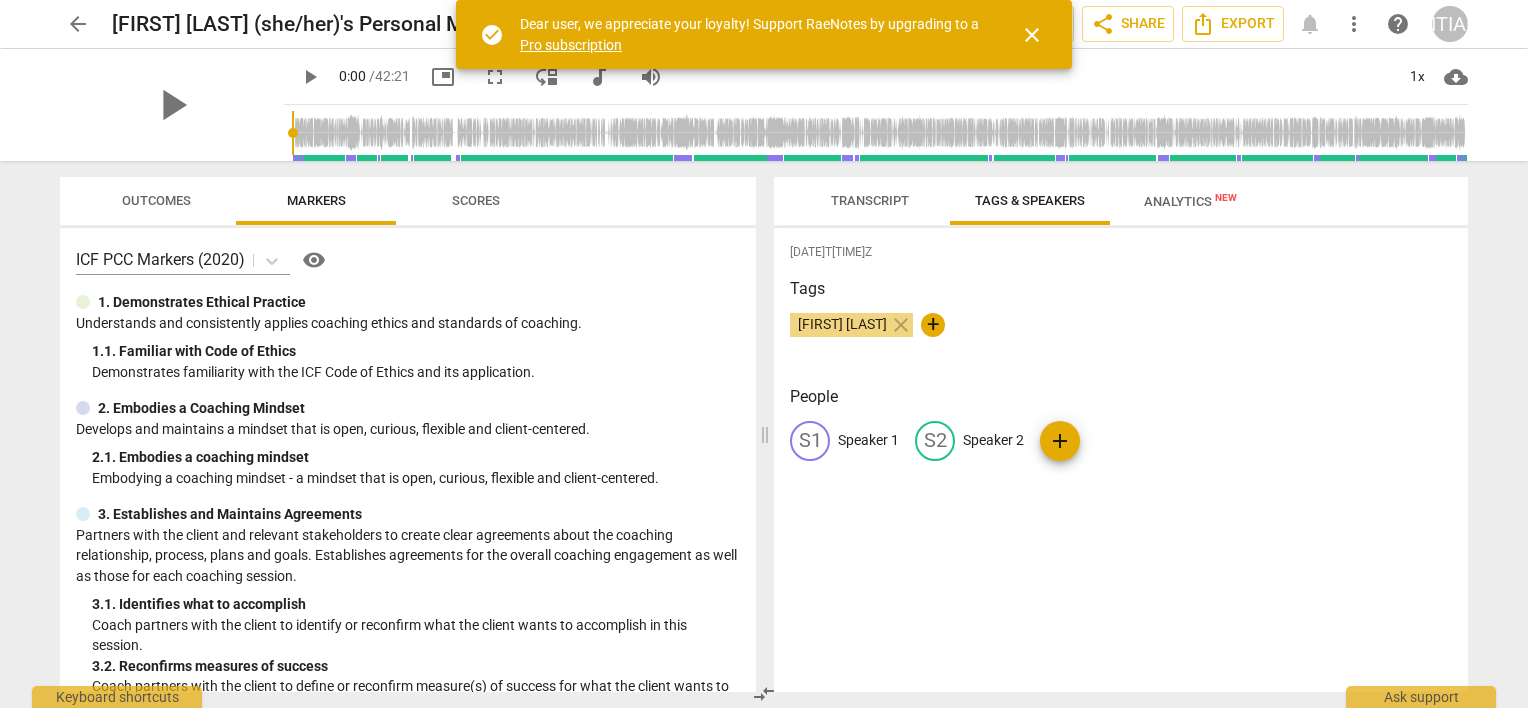 click on "Speaker 1" at bounding box center [868, 440] 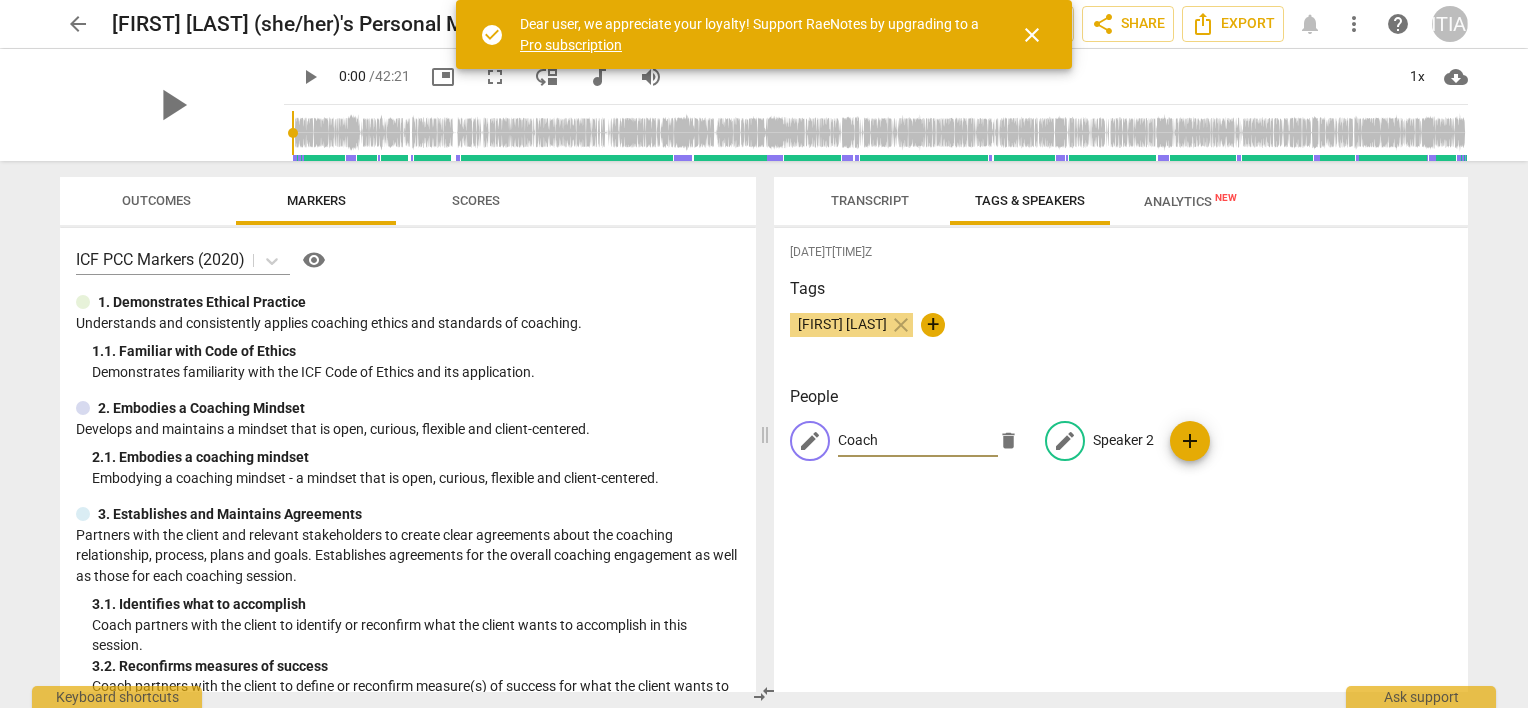 type on "Coach" 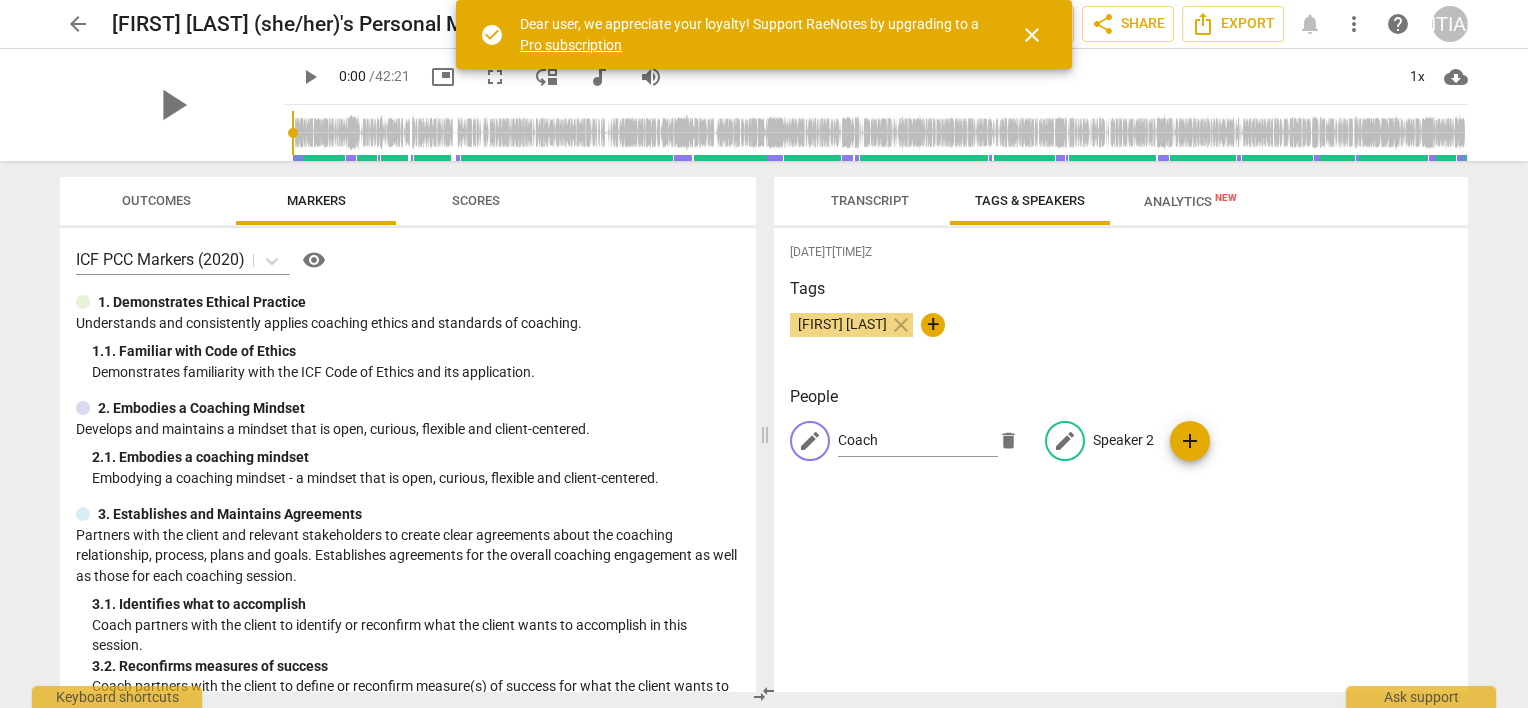click on "edit Speaker 2" at bounding box center (1099, 441) 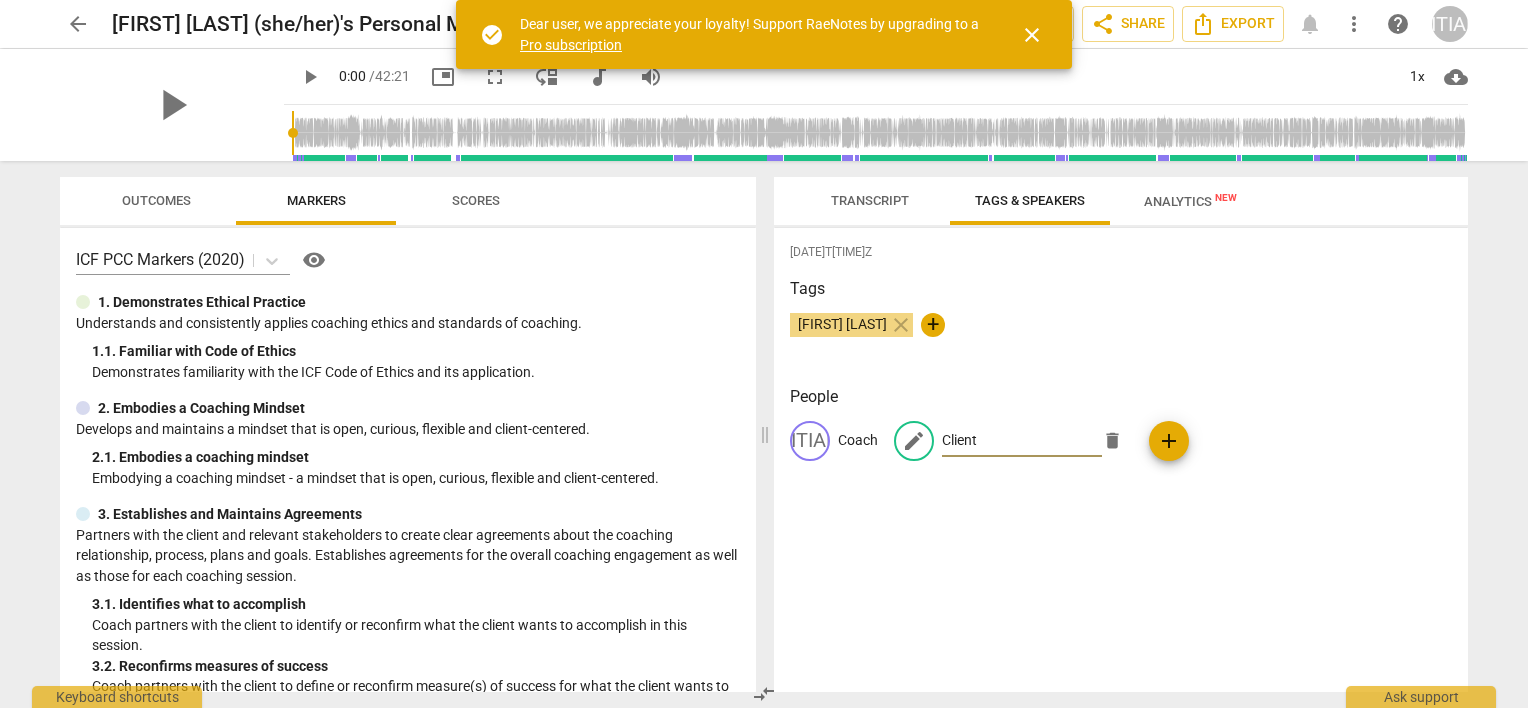 type on "client" 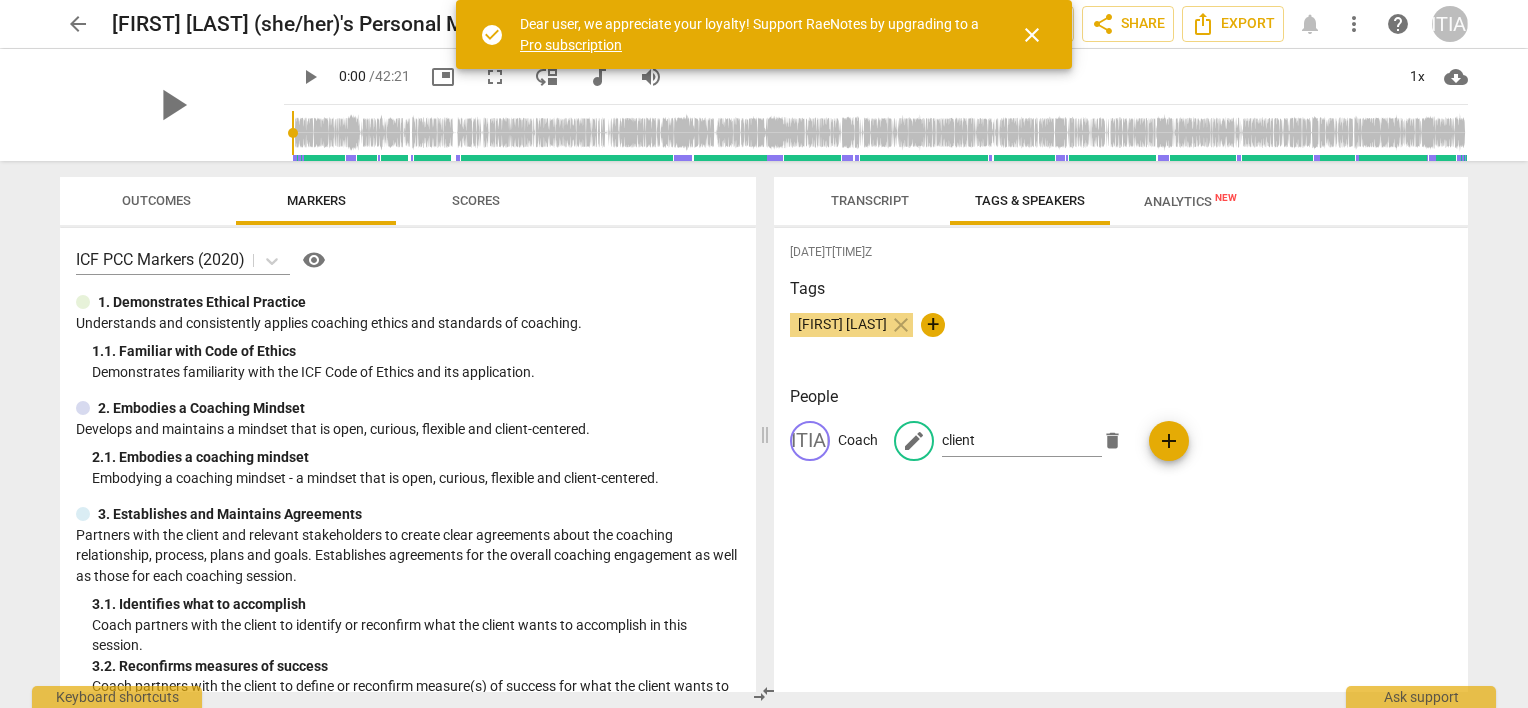 click on "[DATE]T[TIME]Z Tags [FIRST] [LAST] close + People CO Coach edit client delete add" at bounding box center (1121, 460) 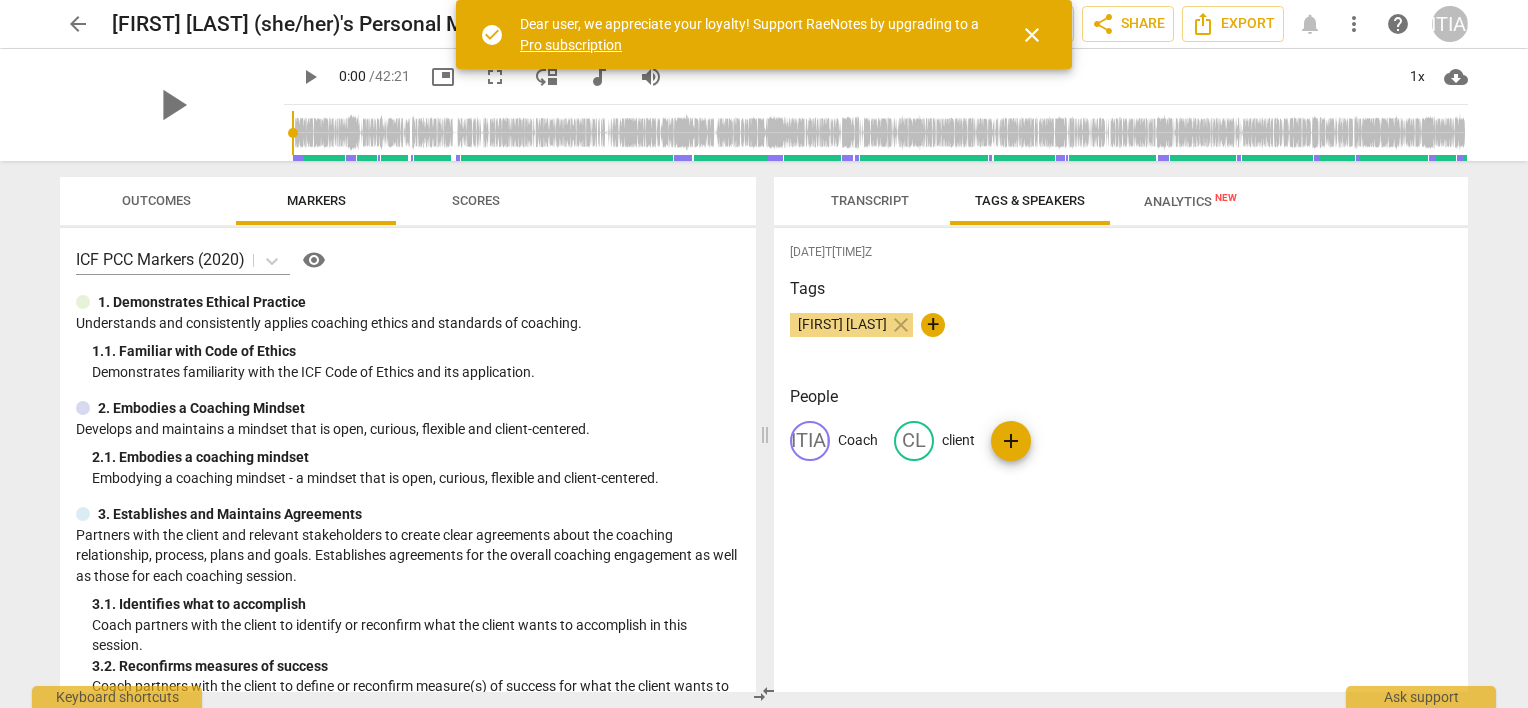 click on "client" at bounding box center [958, 440] 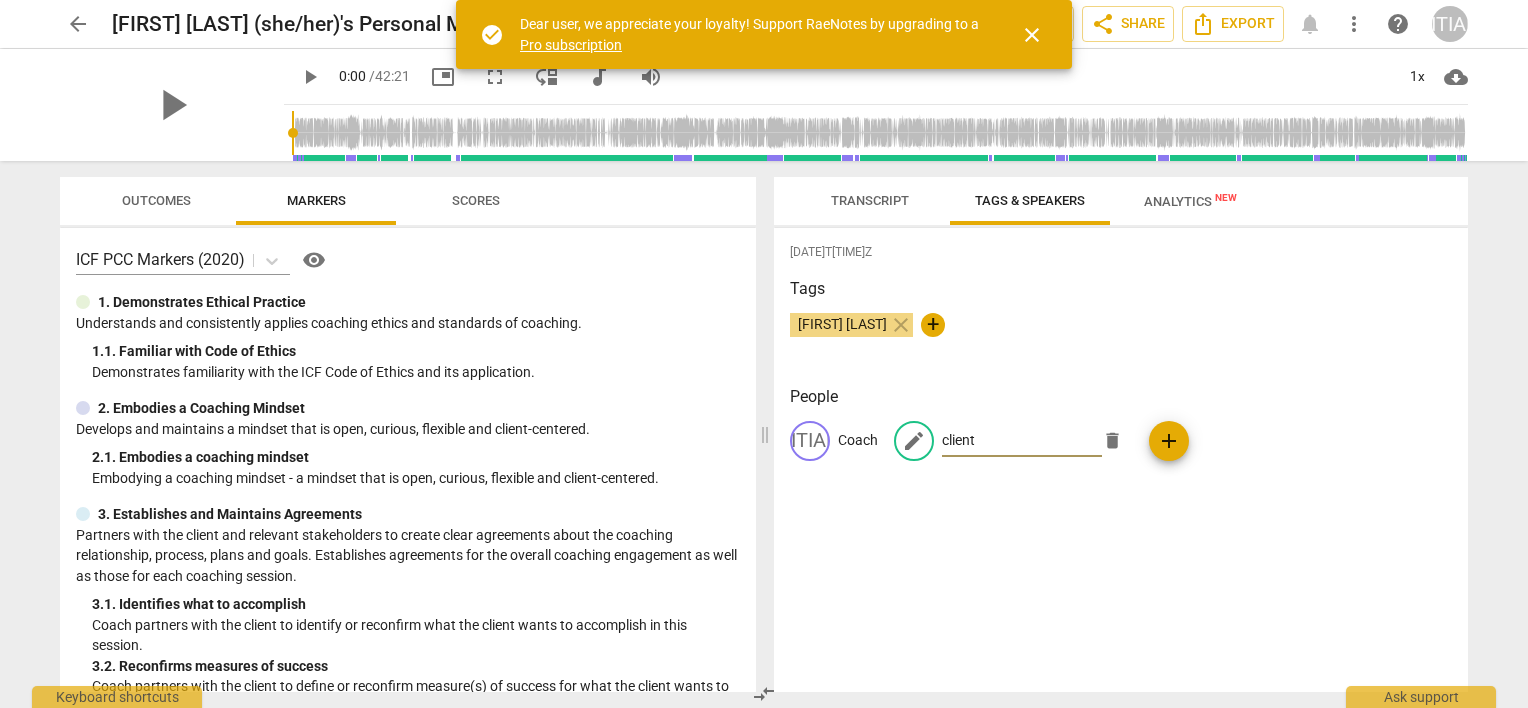 click on "client" at bounding box center [1022, 441] 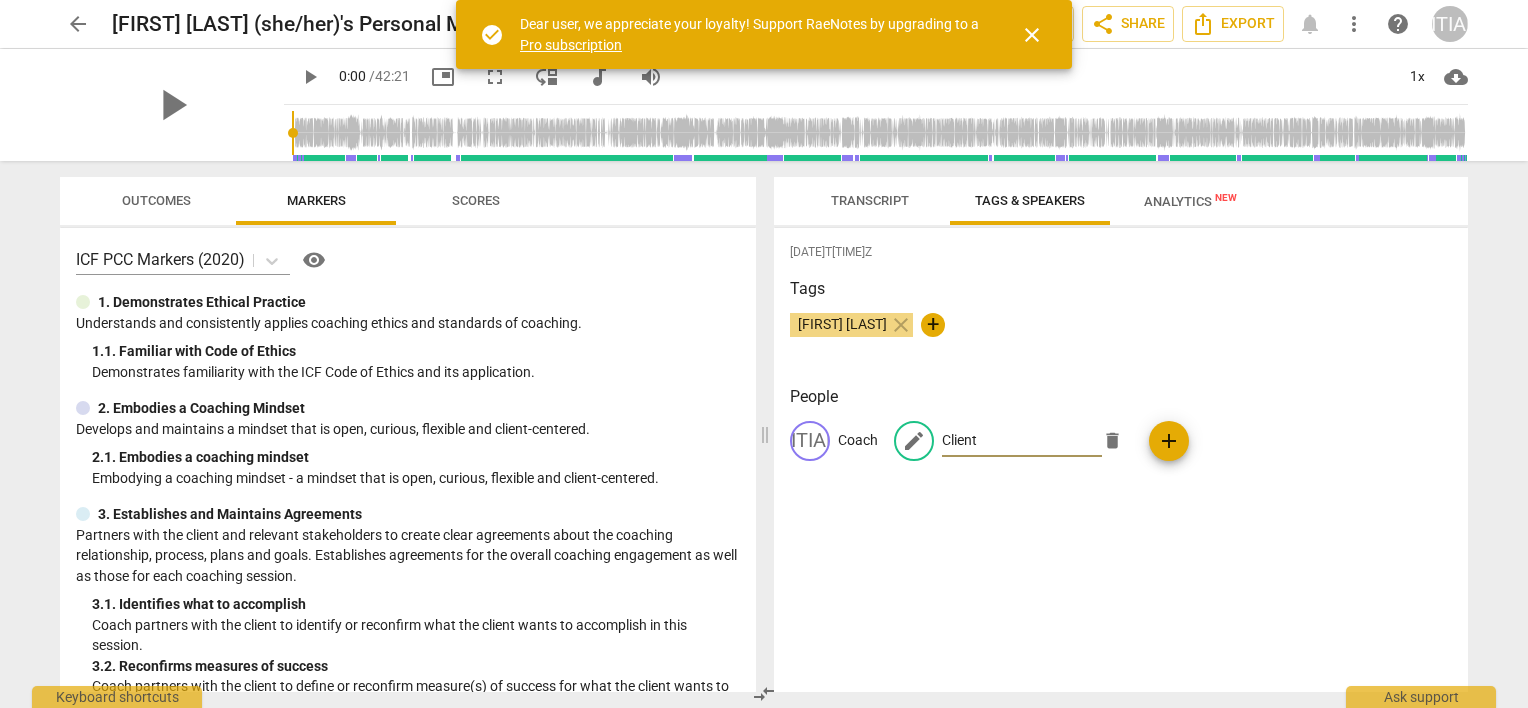 type on "Client" 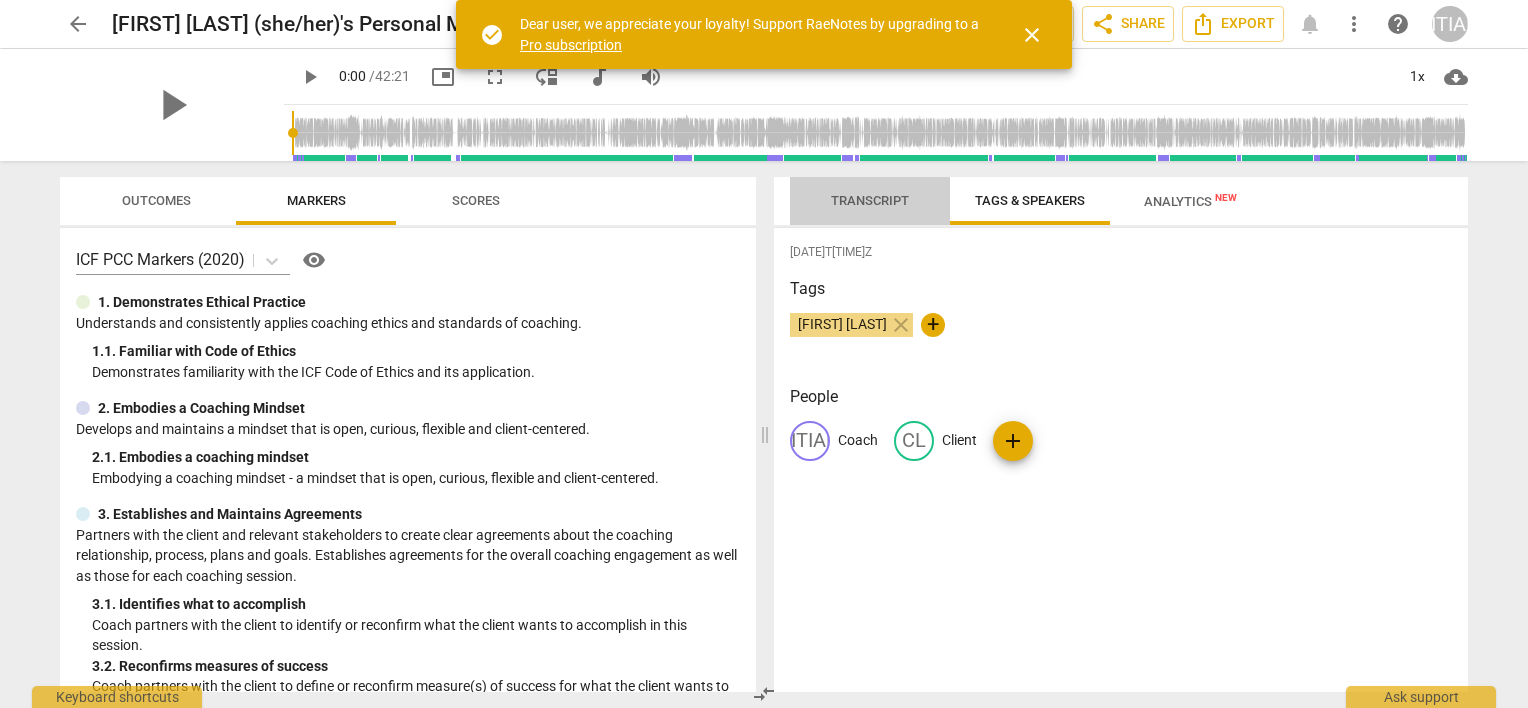 click on "Transcript" at bounding box center (870, 200) 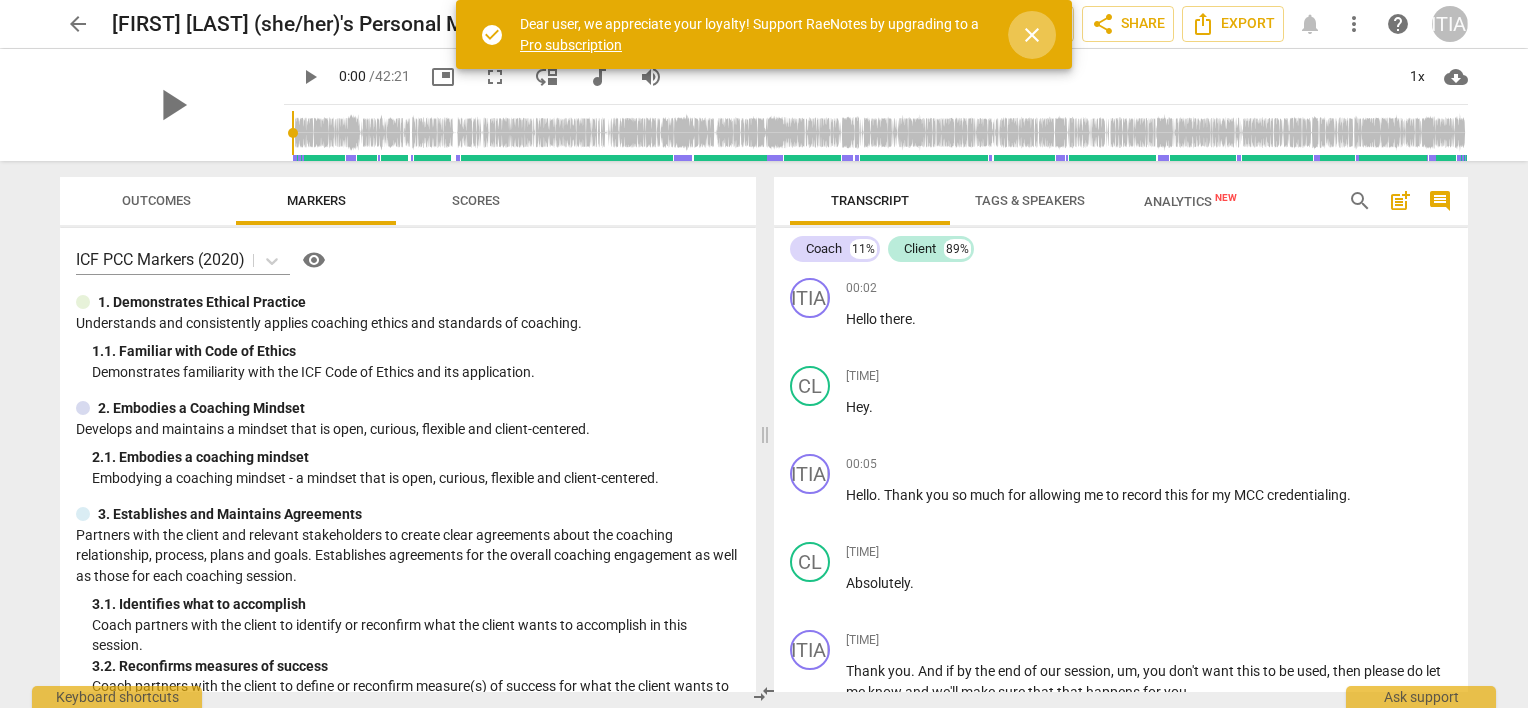 click on "close" at bounding box center (1032, 35) 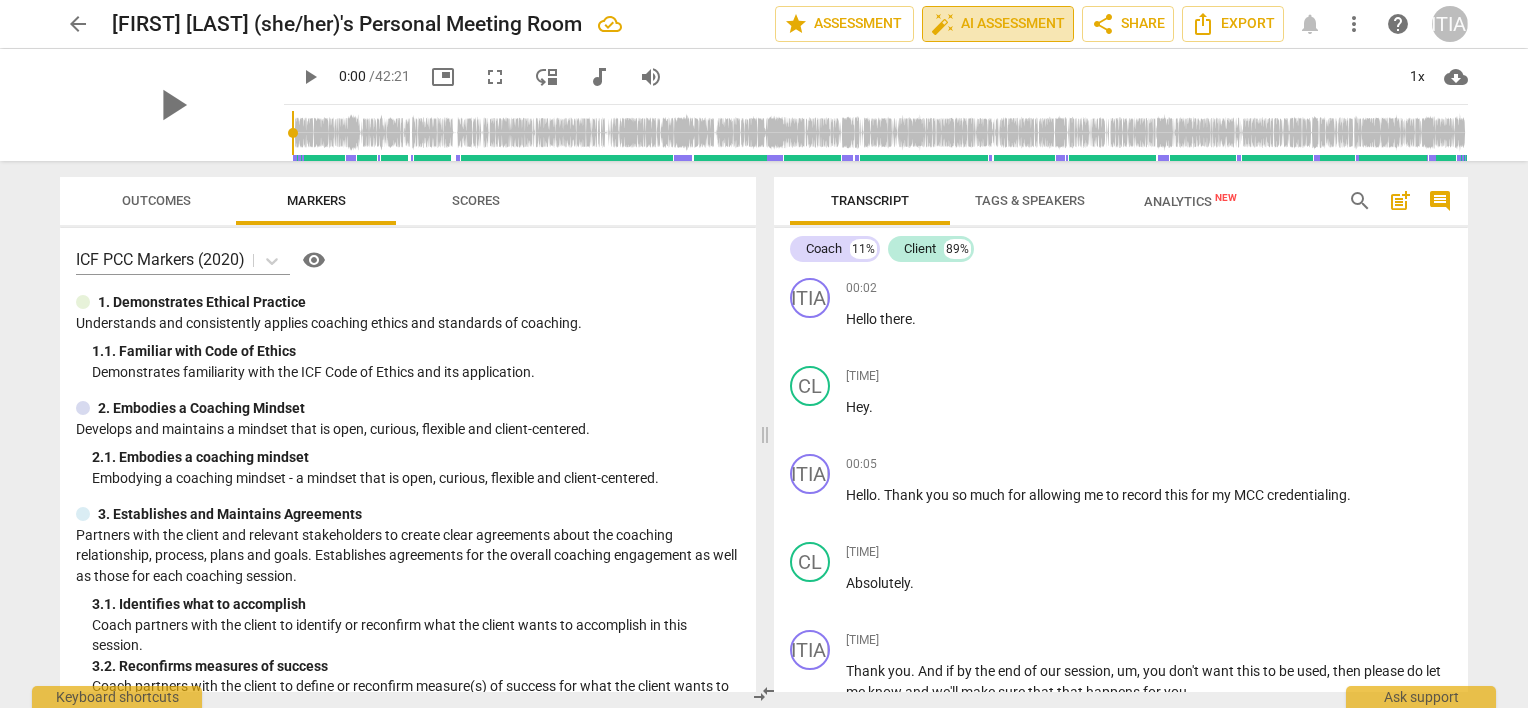 click on "auto_fix_high    AI Assessment" at bounding box center (998, 24) 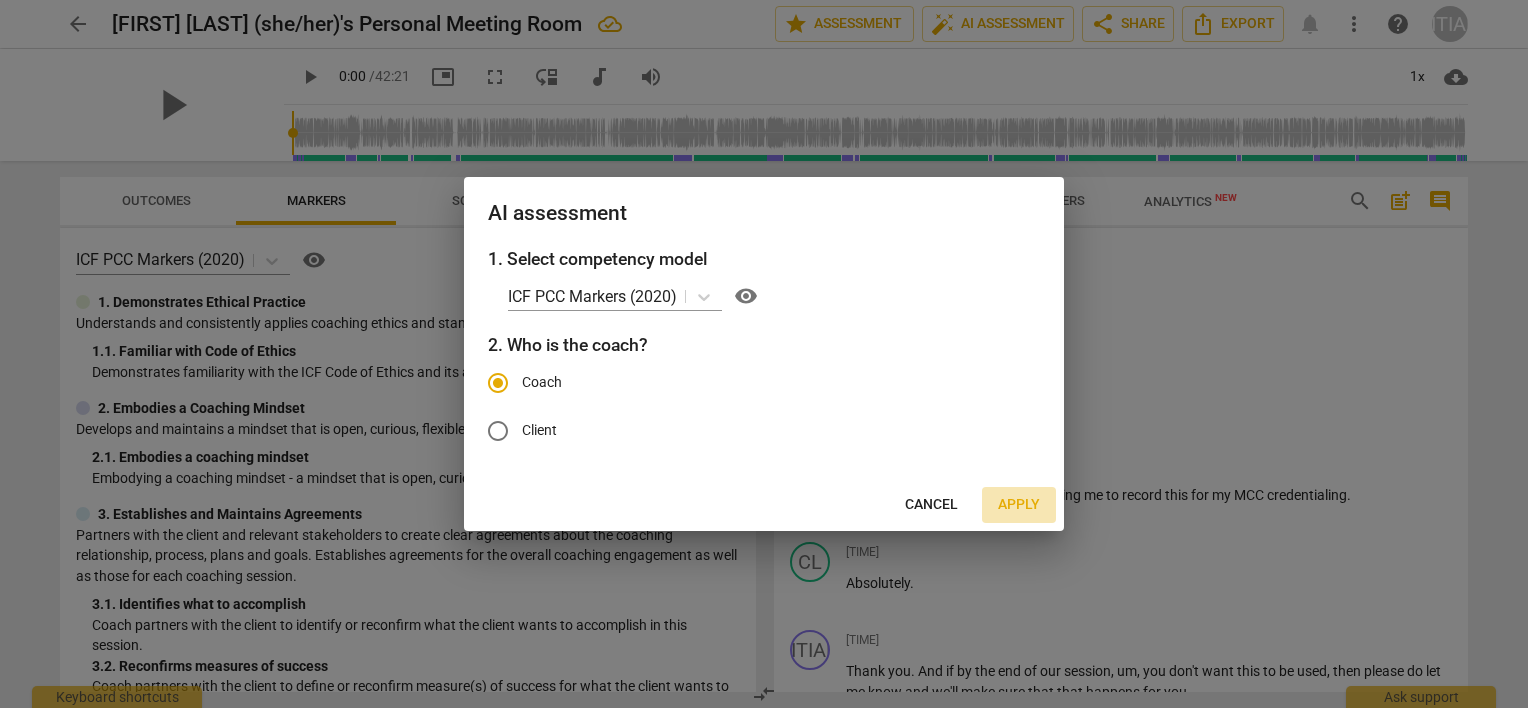 click on "Apply" at bounding box center [1019, 505] 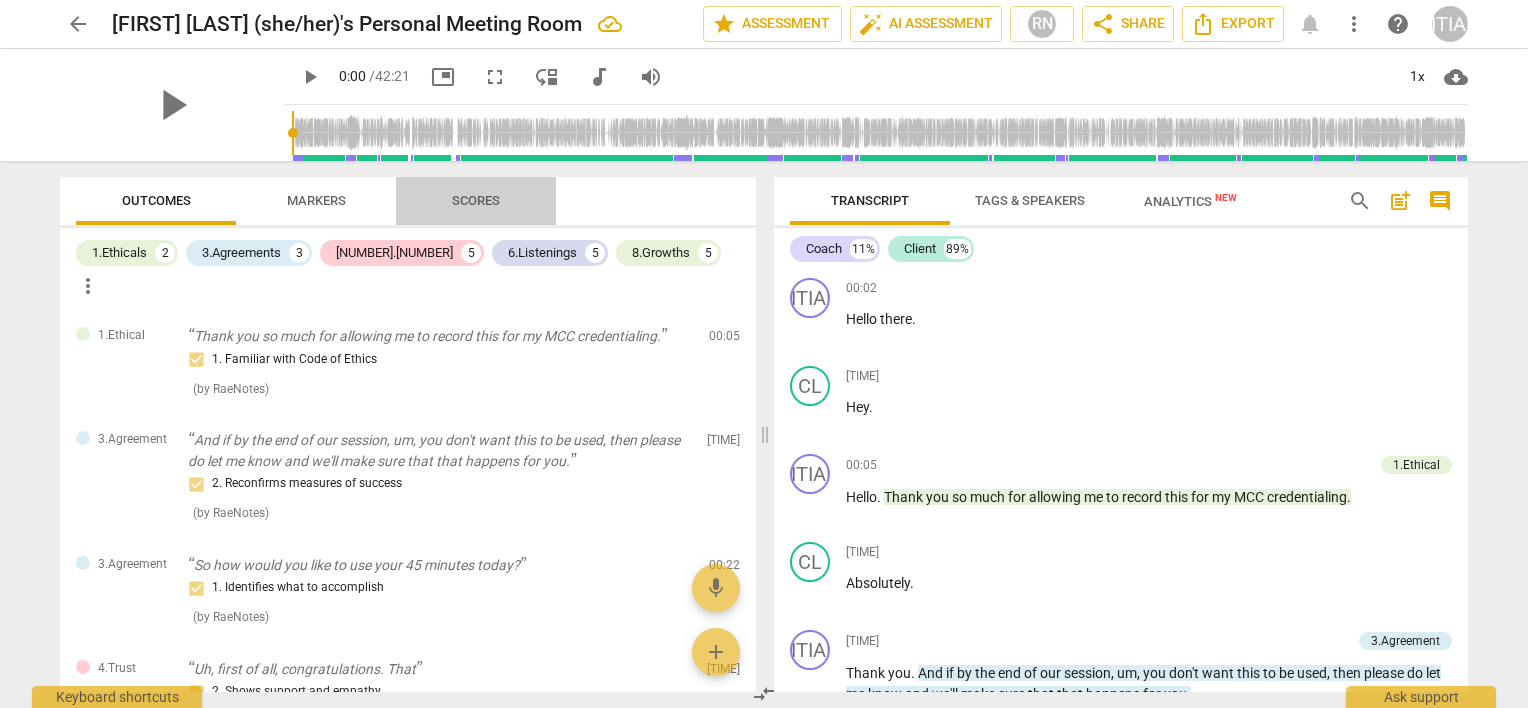 click on "Scores" at bounding box center [476, 200] 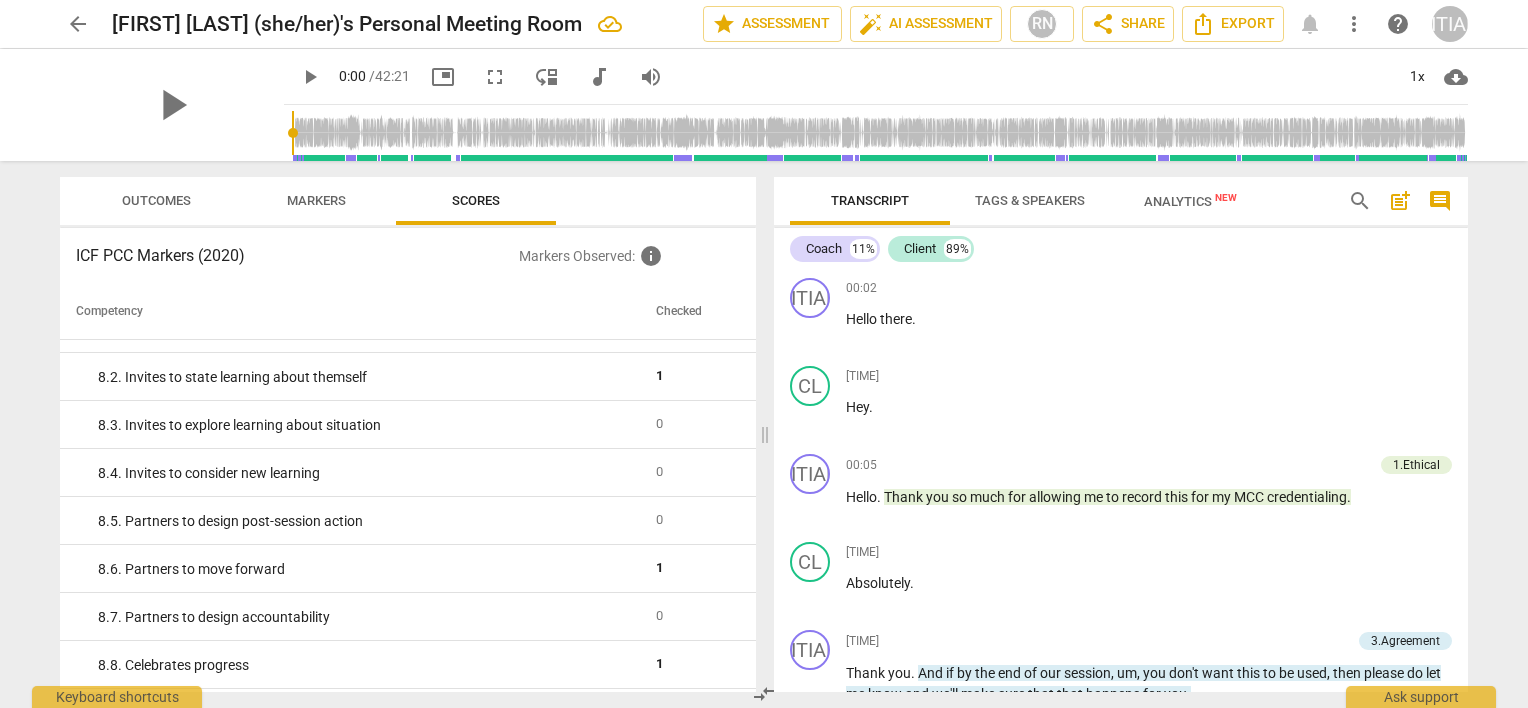 scroll, scrollTop: 1850, scrollLeft: 0, axis: vertical 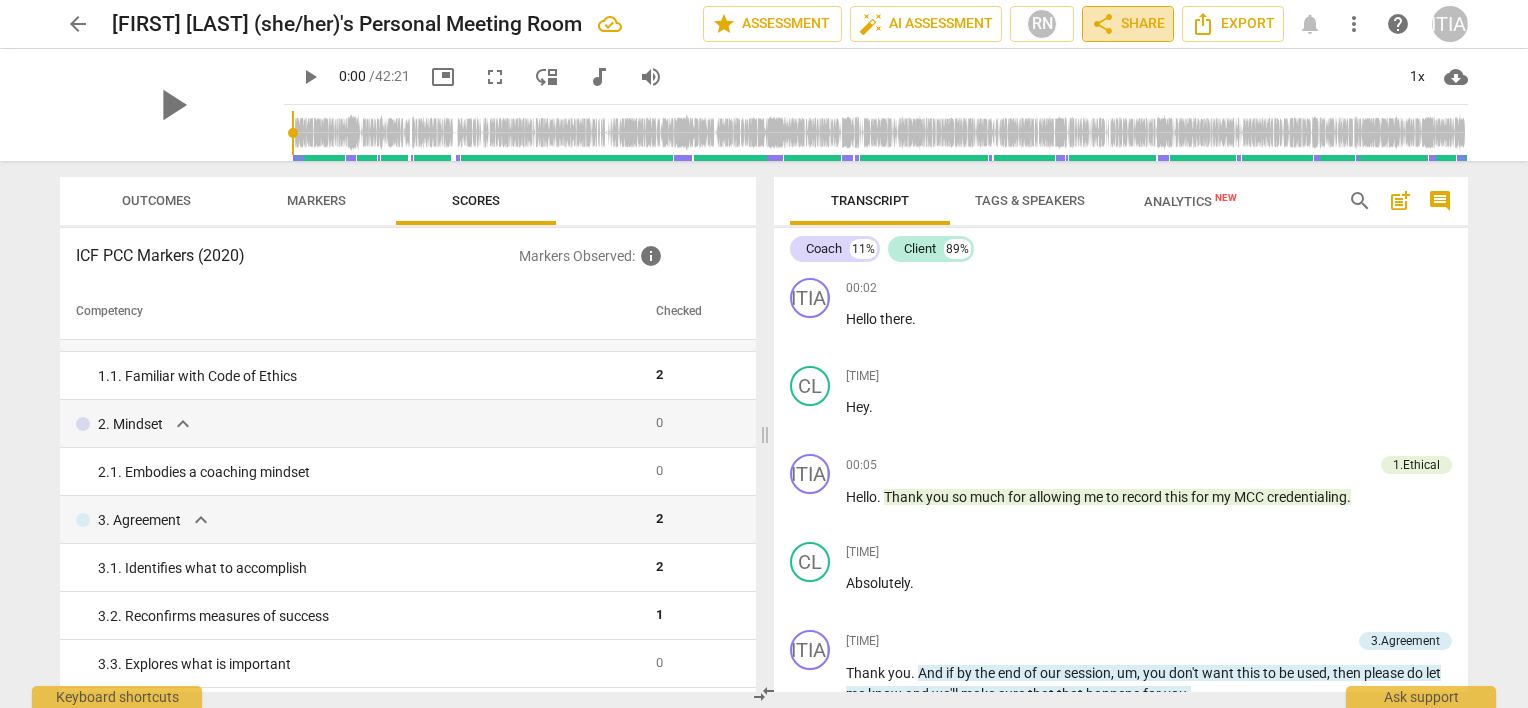 click on "share    Share" at bounding box center [1128, 24] 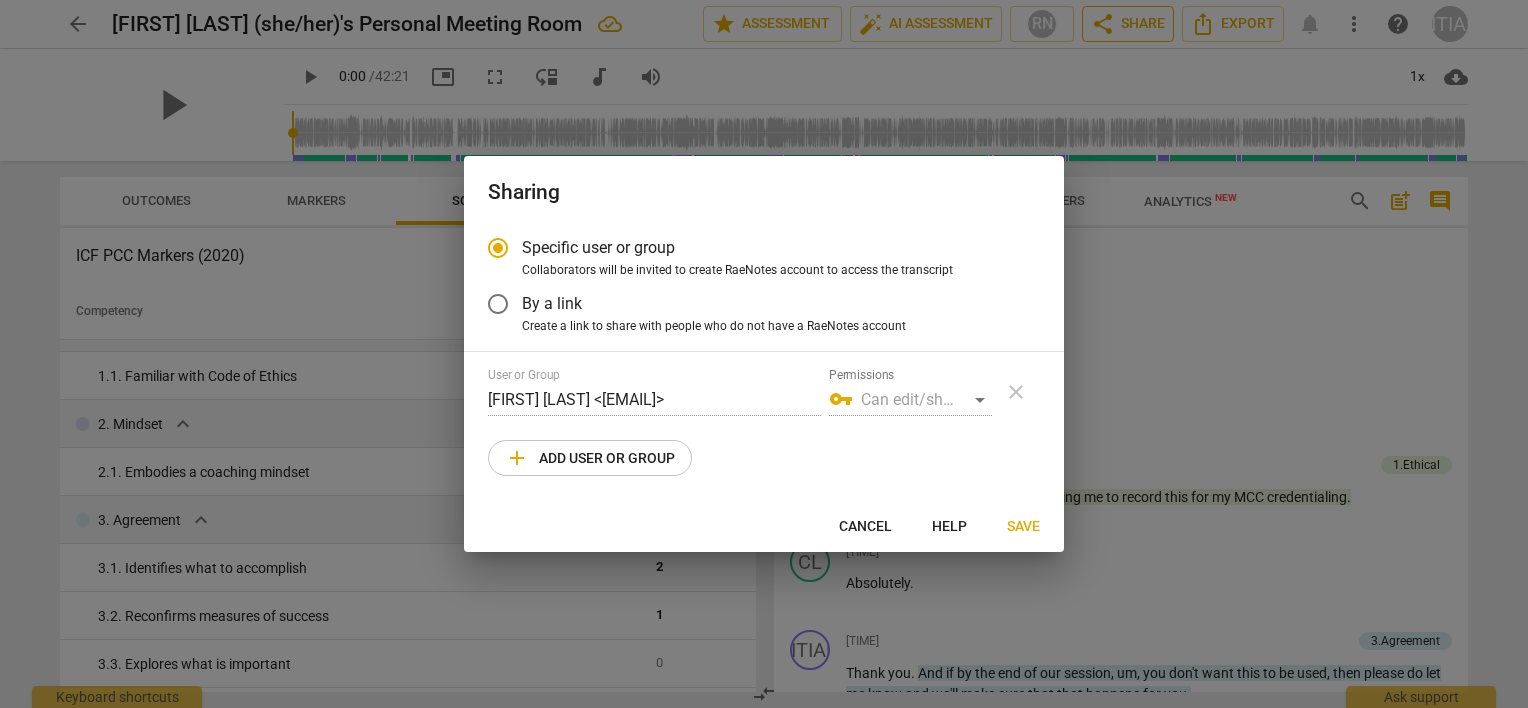 radio on "false" 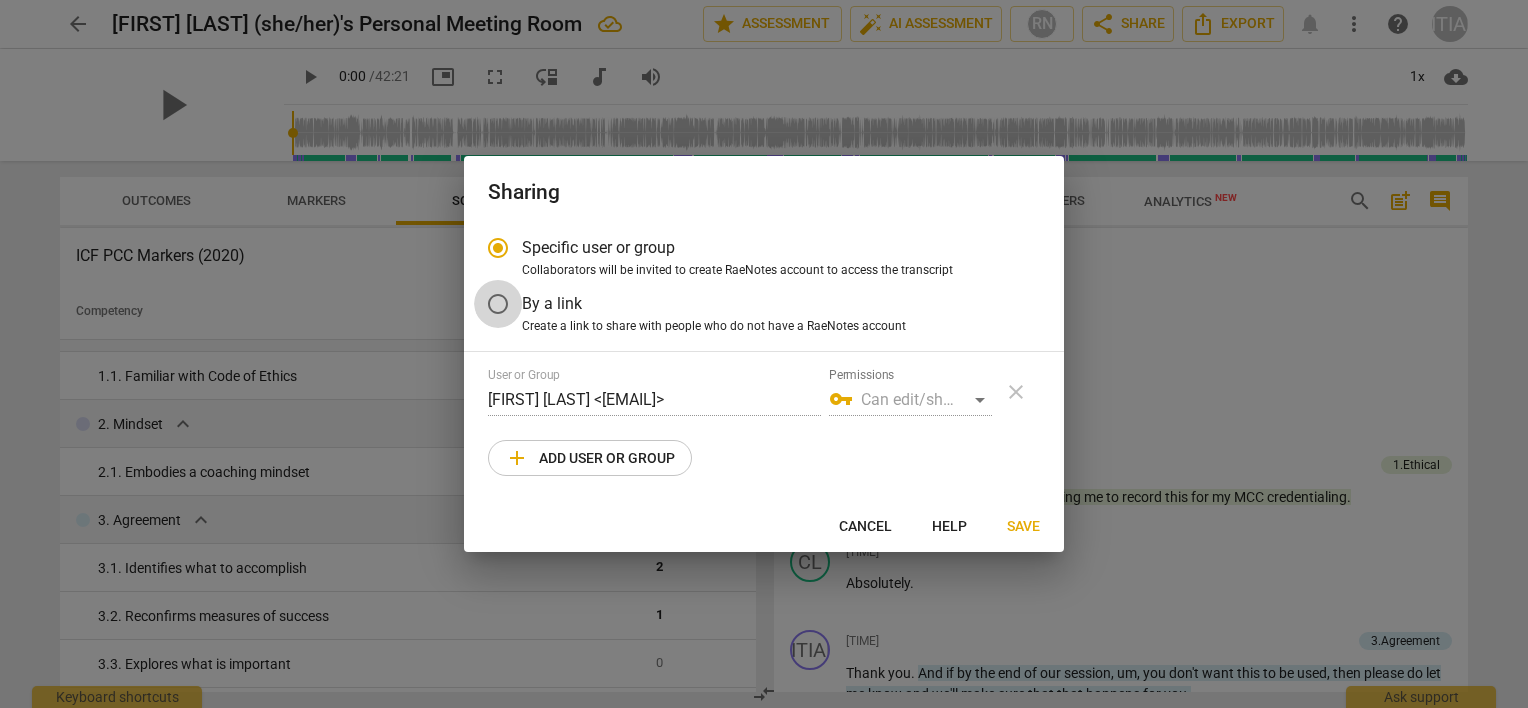 click on "By a link" at bounding box center [498, 304] 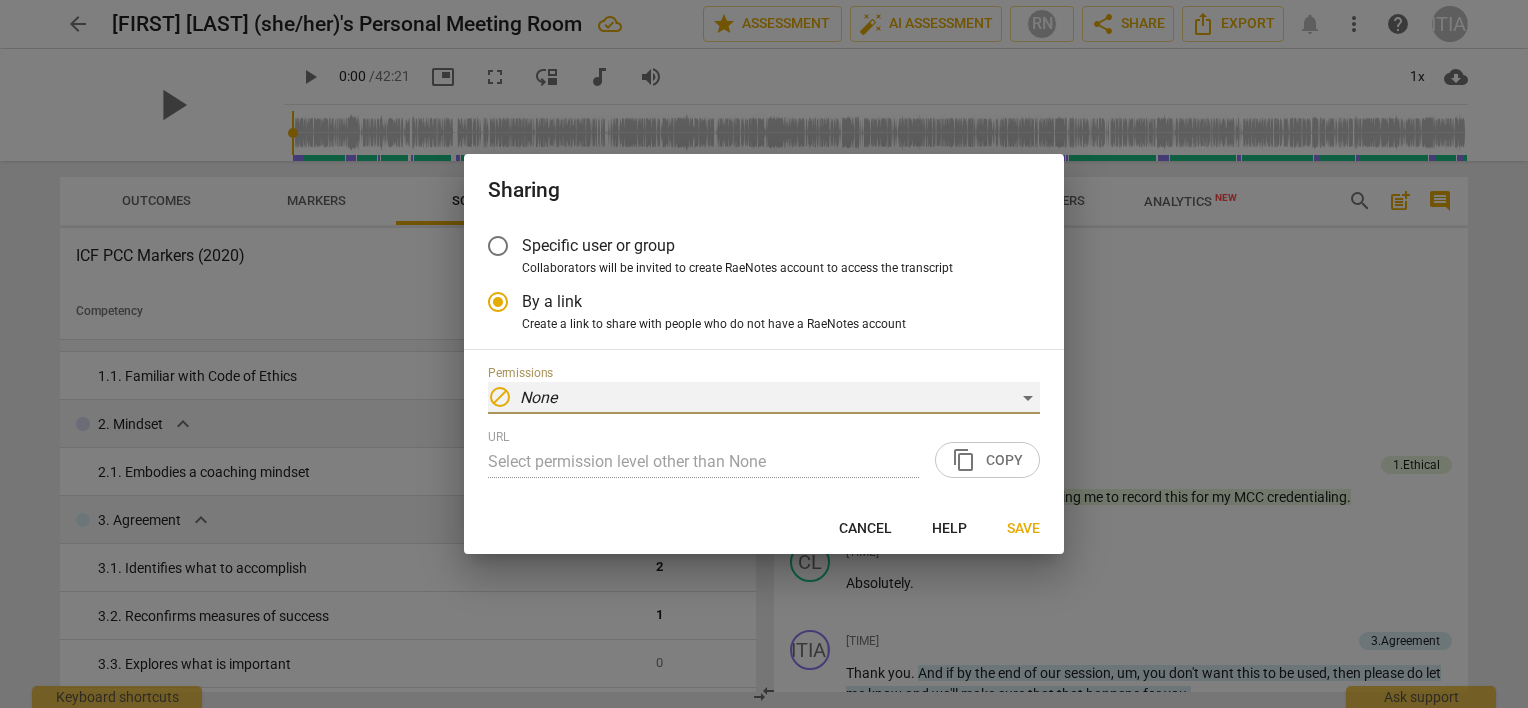 click on "block None" at bounding box center [764, 398] 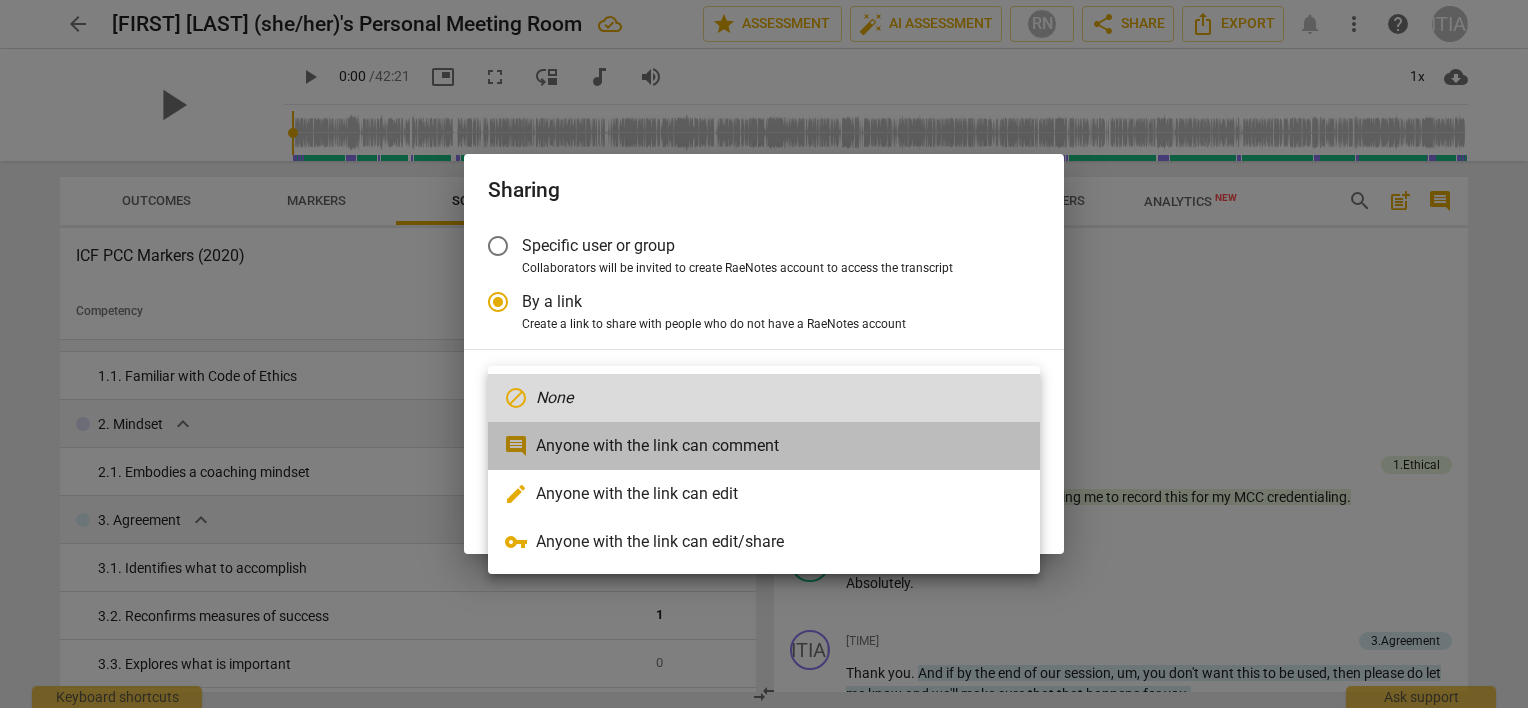 click on "comment Anyone with the link can comment" at bounding box center (764, 446) 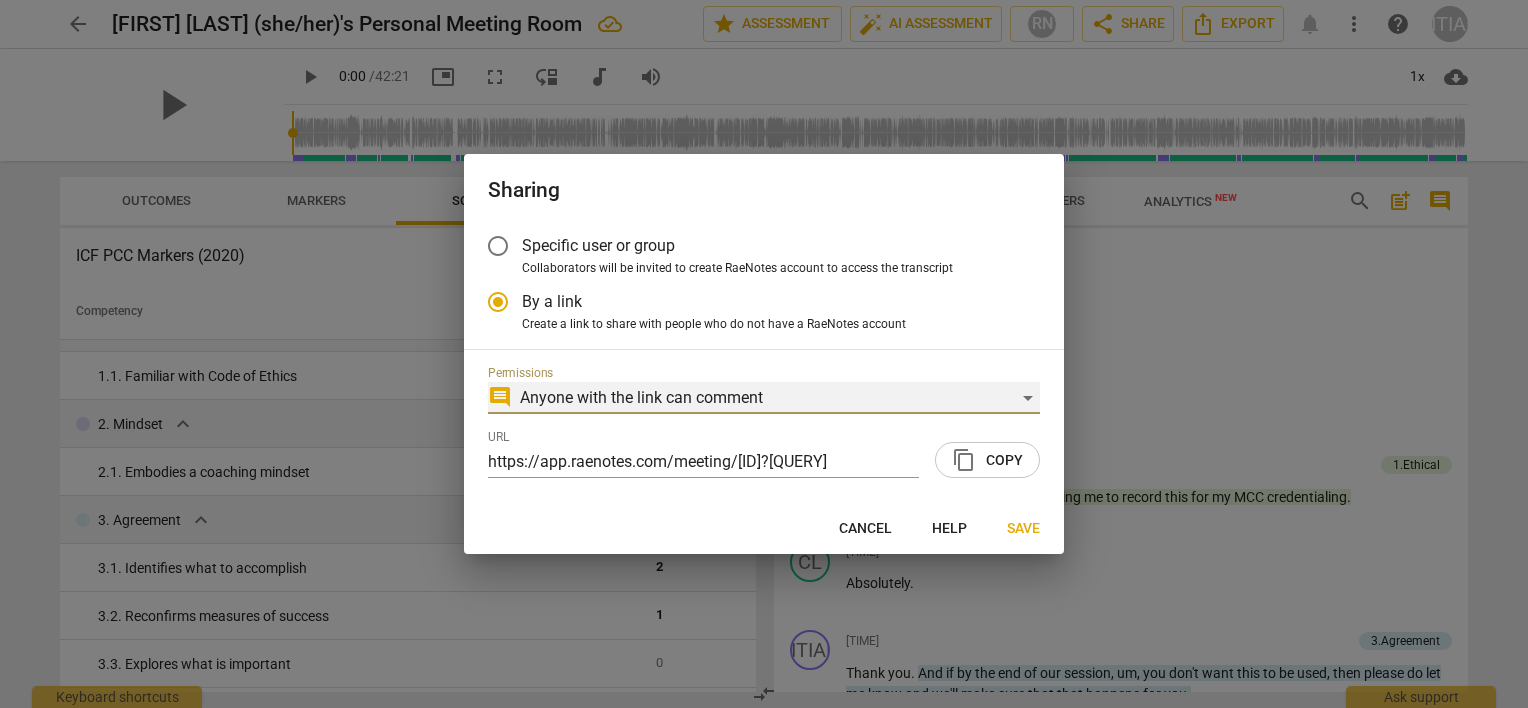 click on "comment Anyone with the link can comment" at bounding box center (764, 398) 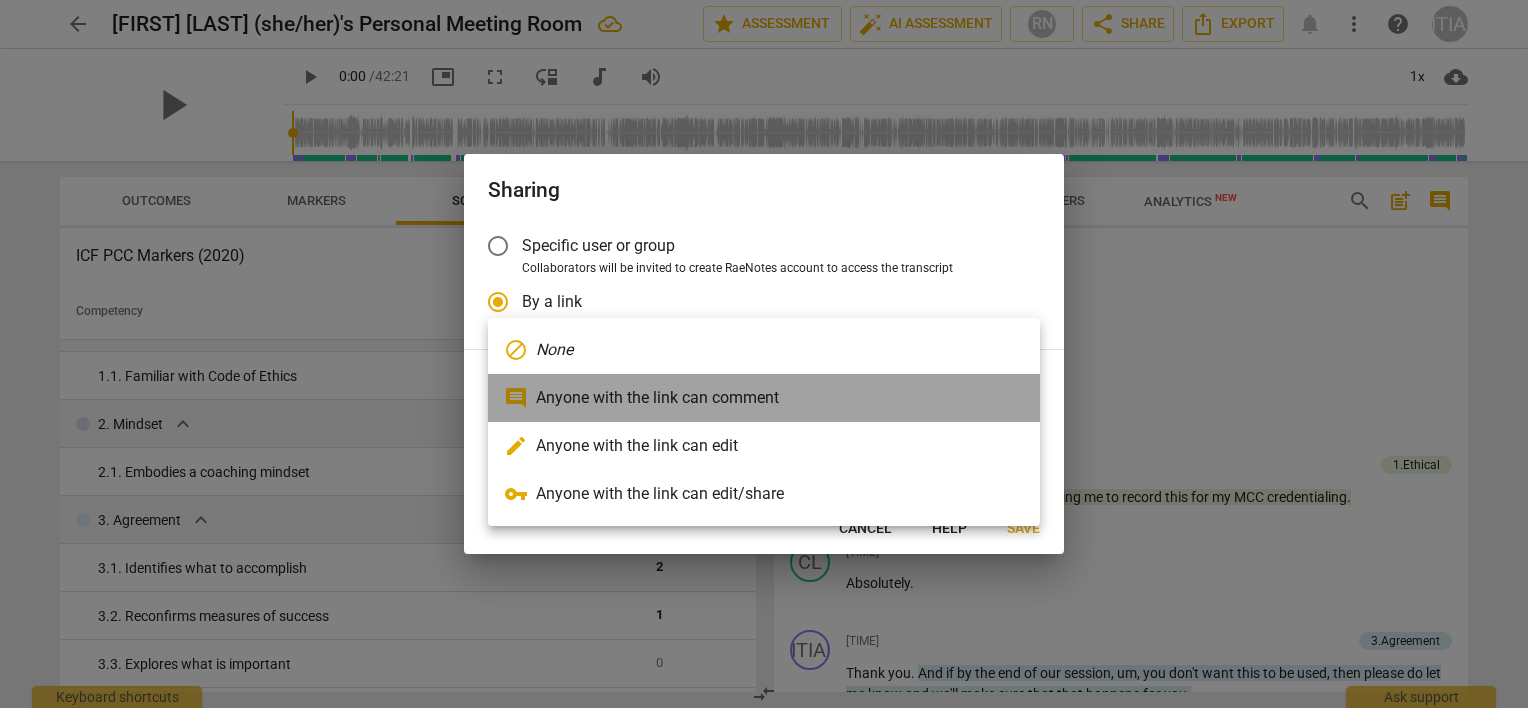 click on "comment Anyone with the link can comment" at bounding box center [764, 398] 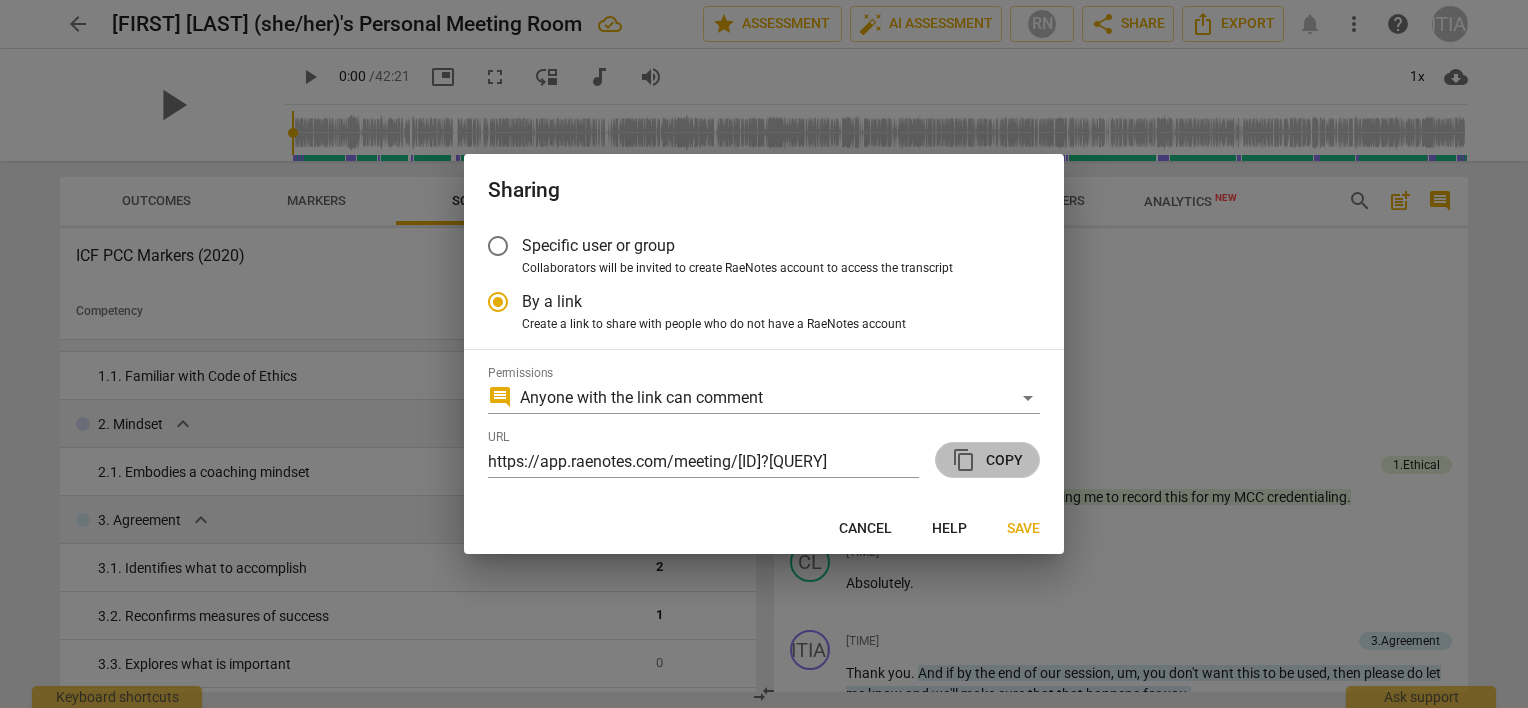 click on "content_copy   Copy" at bounding box center [987, 460] 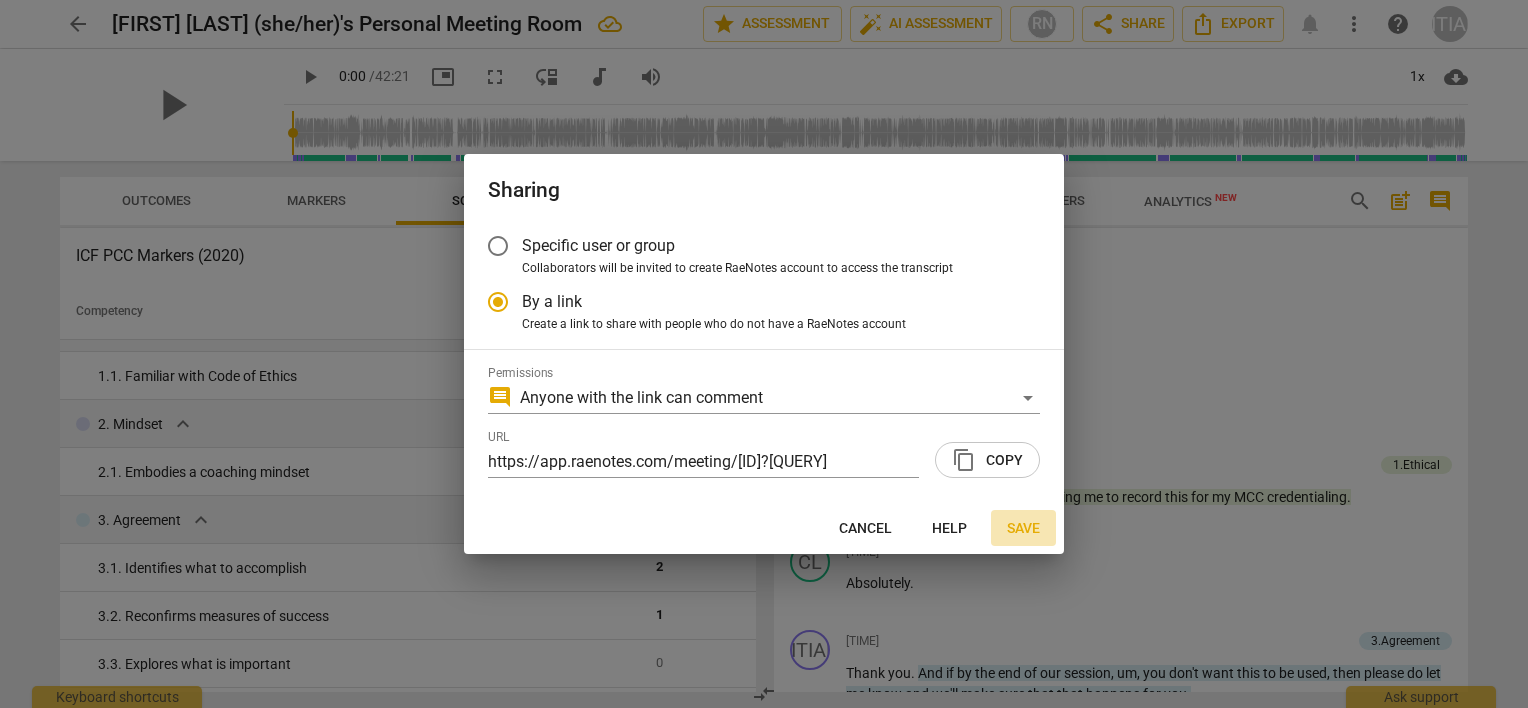 click on "Save" at bounding box center (1023, 529) 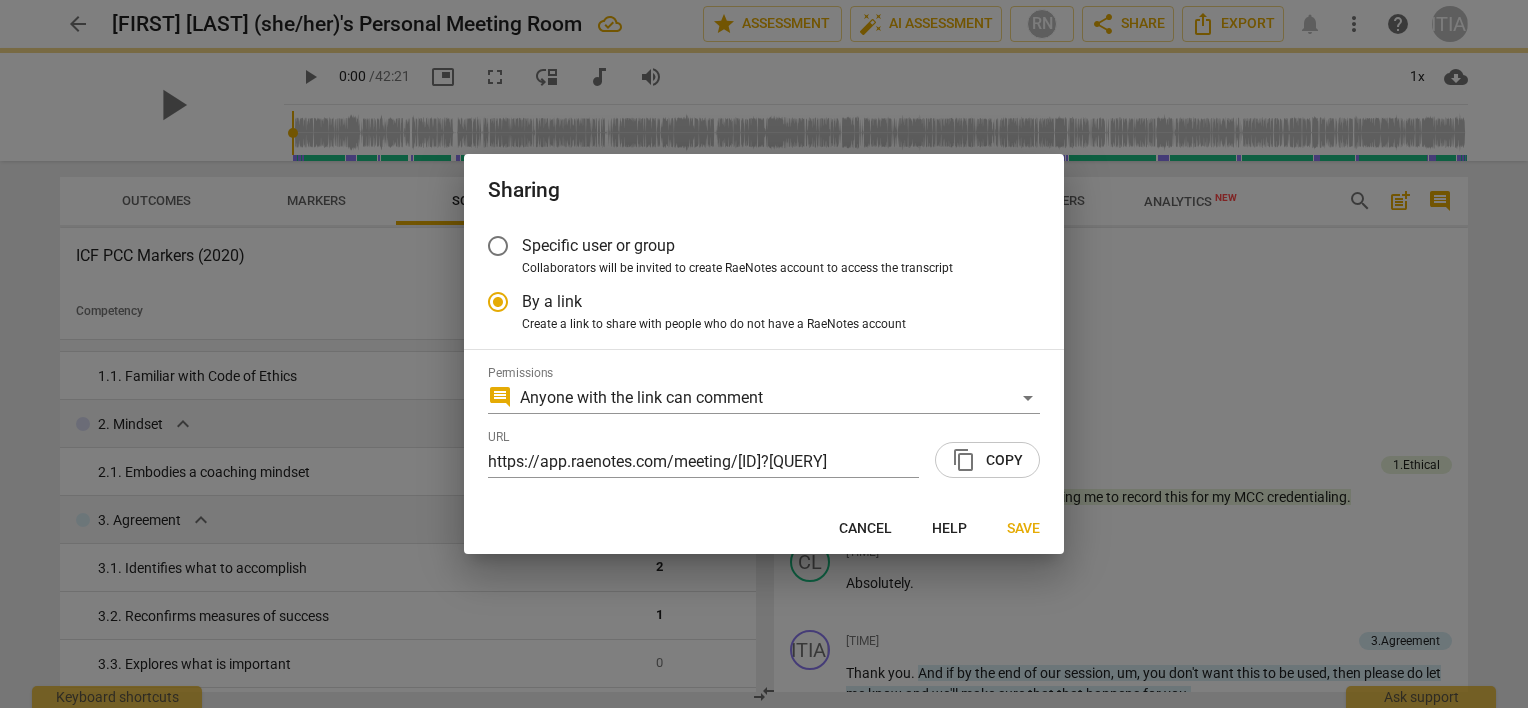 radio on "false" 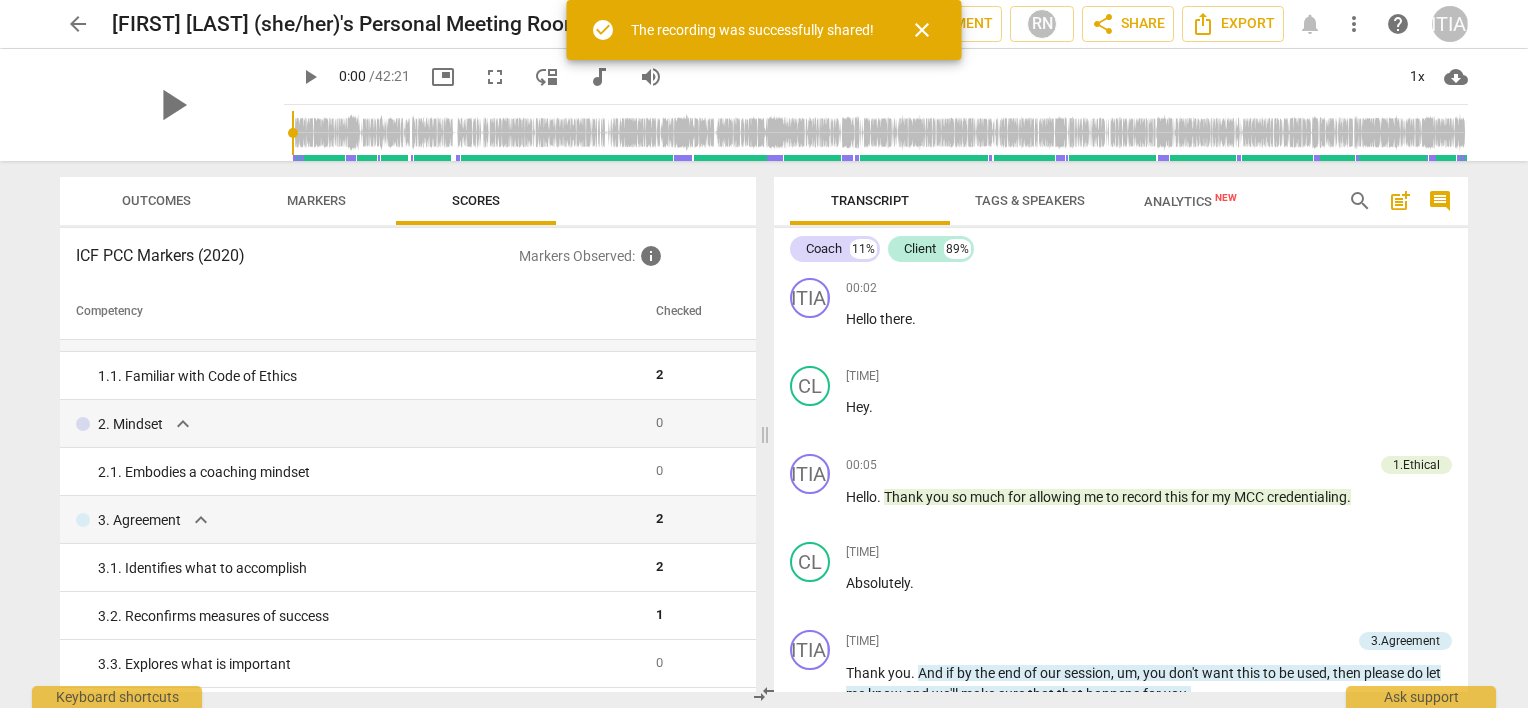 click on "[FIRST] [LAST] (she/her)'s Personal Meeting Room" at bounding box center (347, 24) 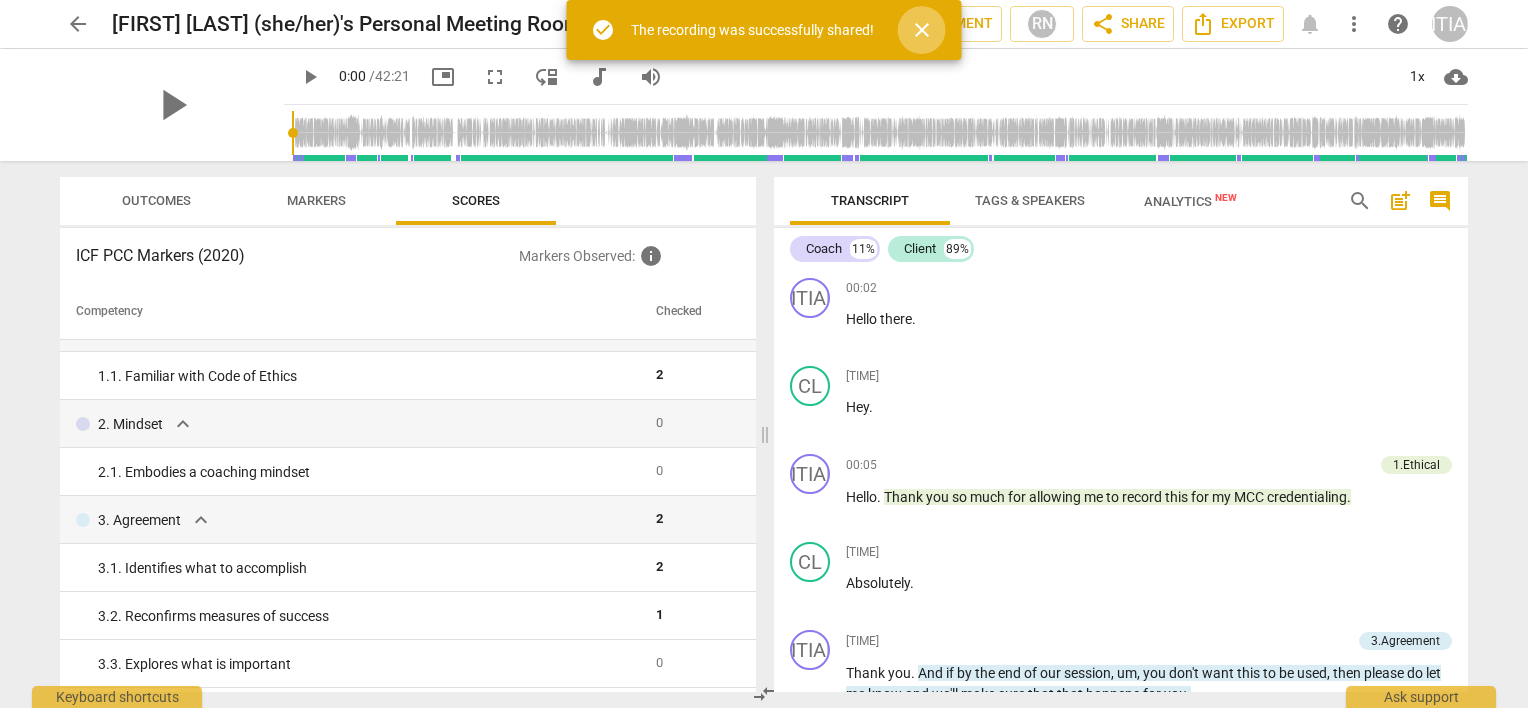 click on "close" at bounding box center [922, 30] 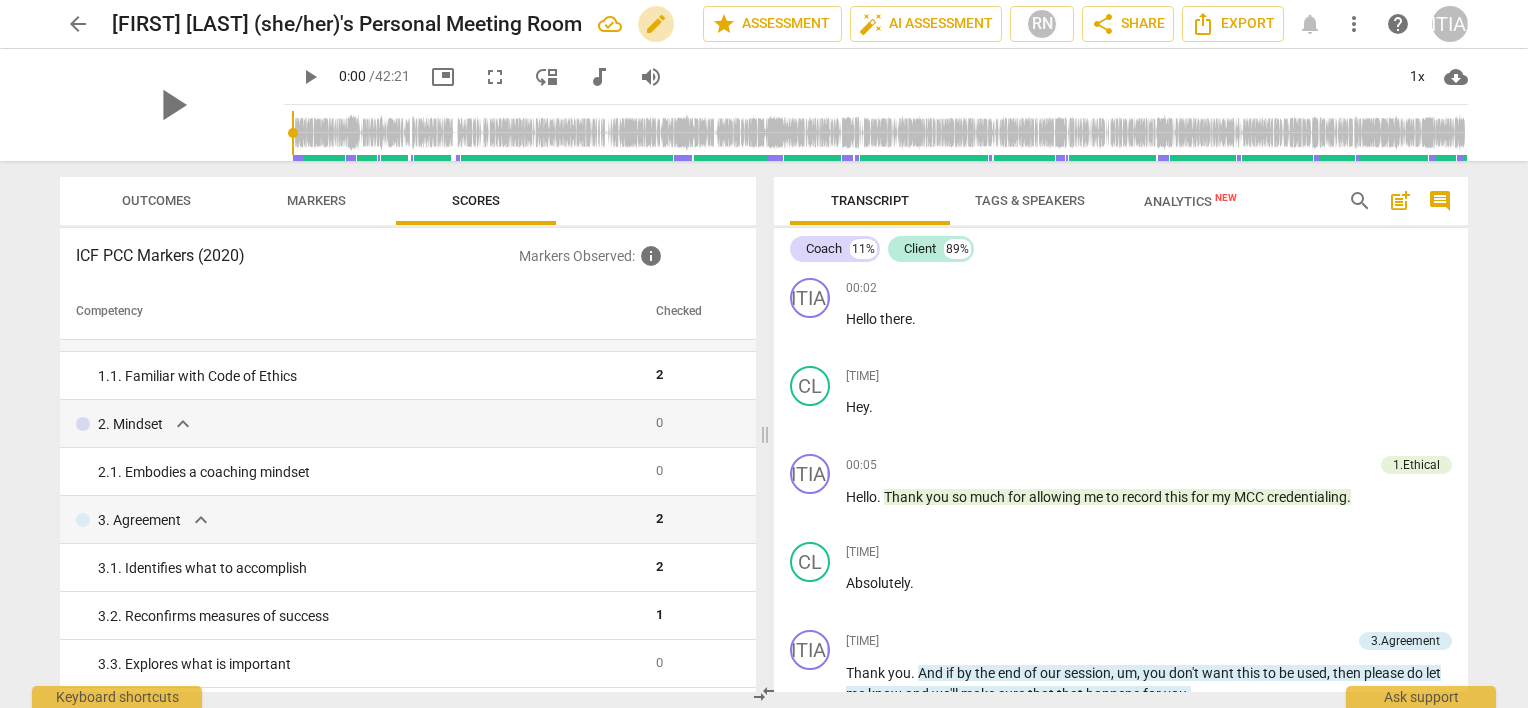click on "edit" at bounding box center (656, 24) 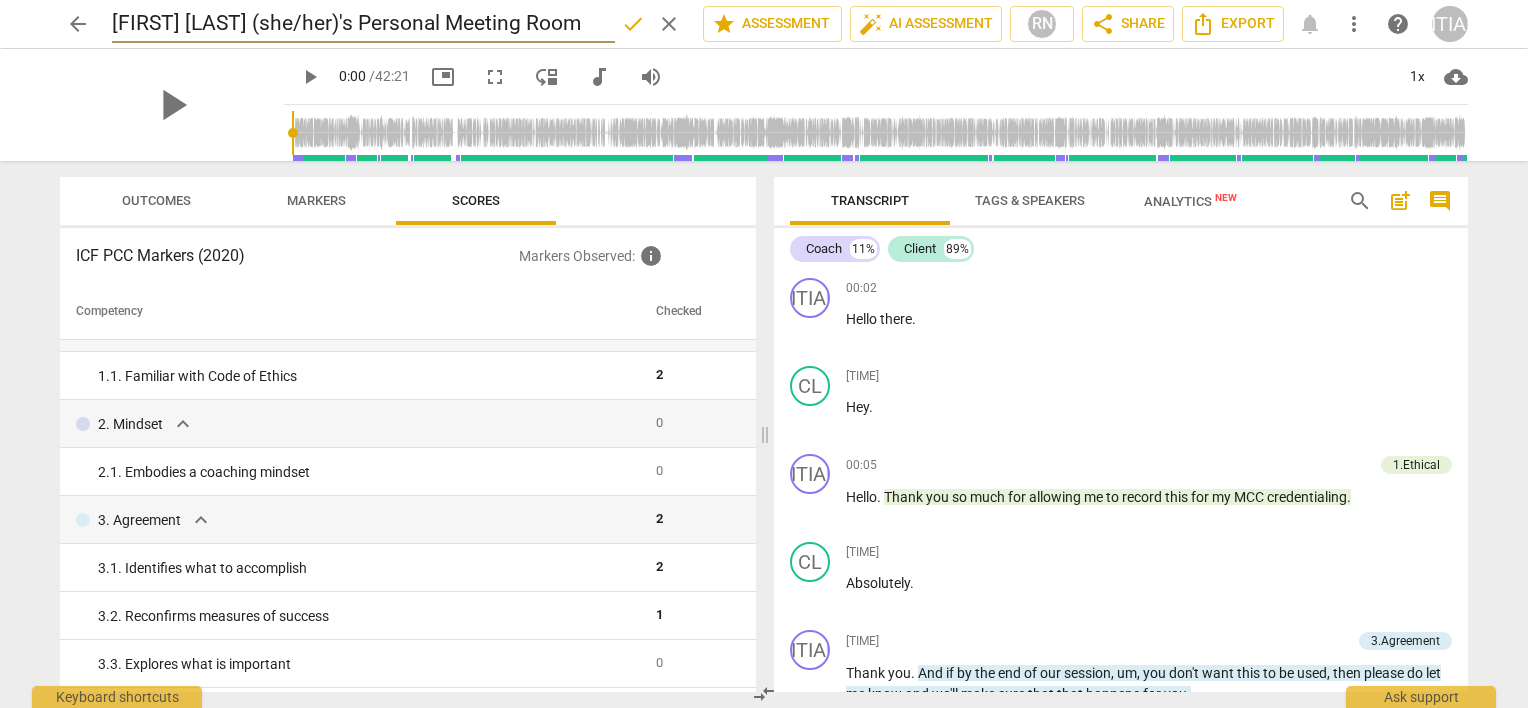 drag, startPoint x: 546, startPoint y: 25, endPoint x: 77, endPoint y: 19, distance: 469.0384 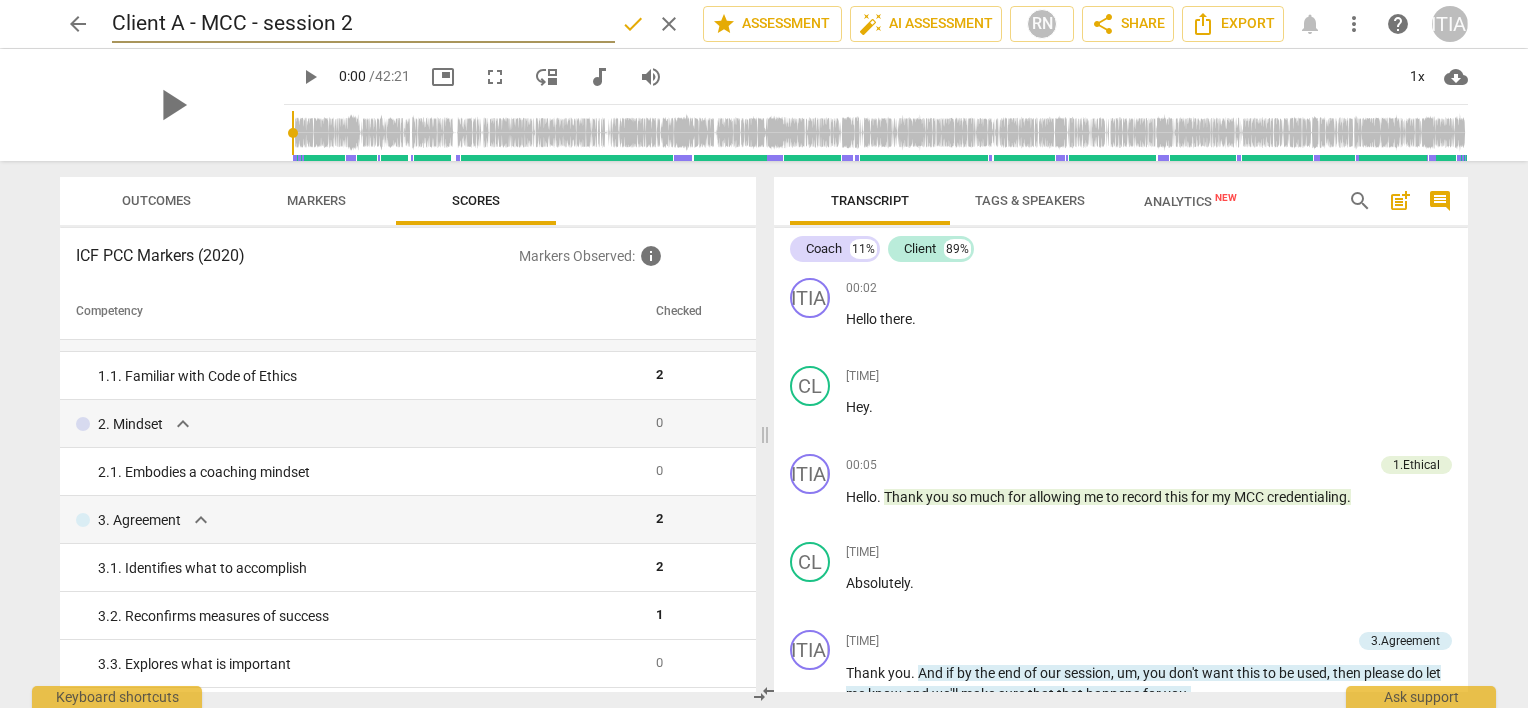 type on "Client A - MCC - session 2" 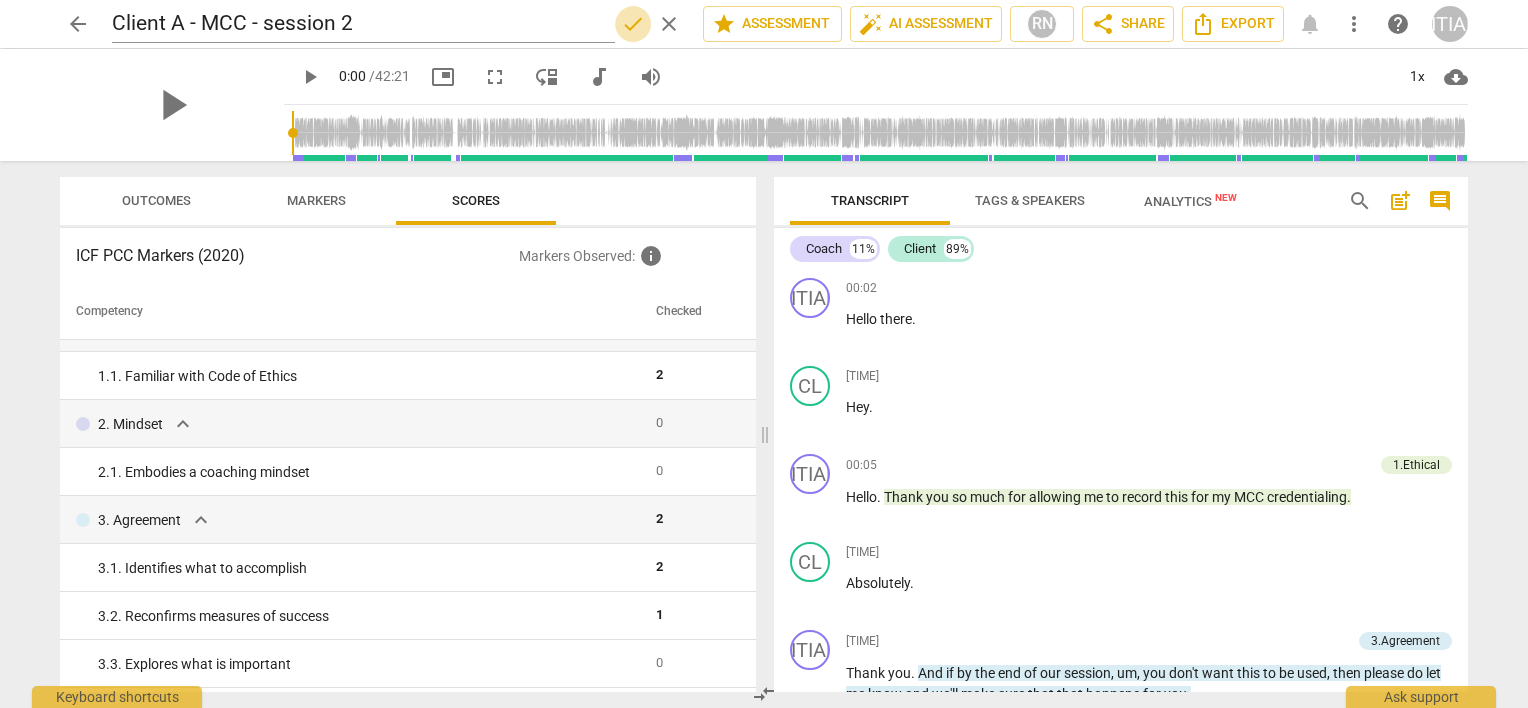 click on "done" at bounding box center [633, 24] 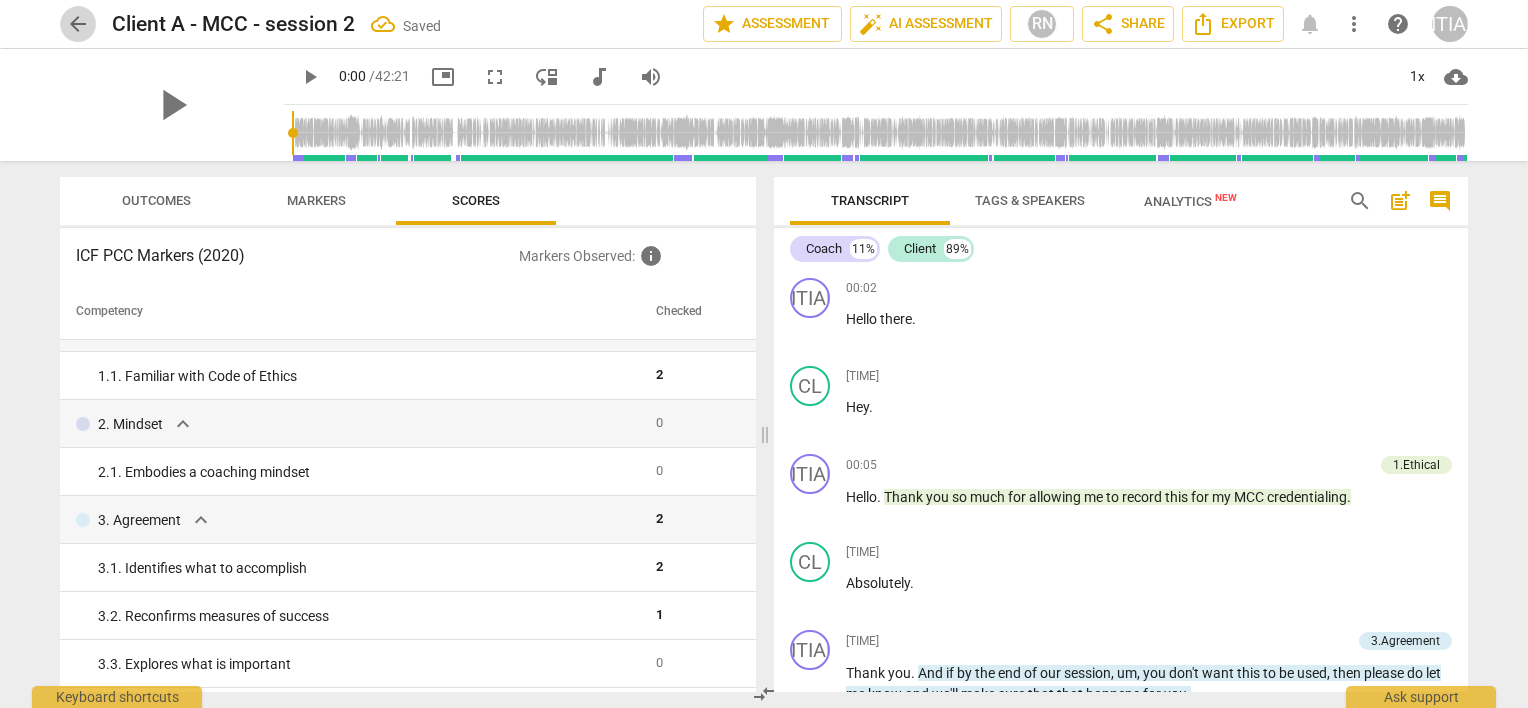 click on "arrow_back" at bounding box center [78, 24] 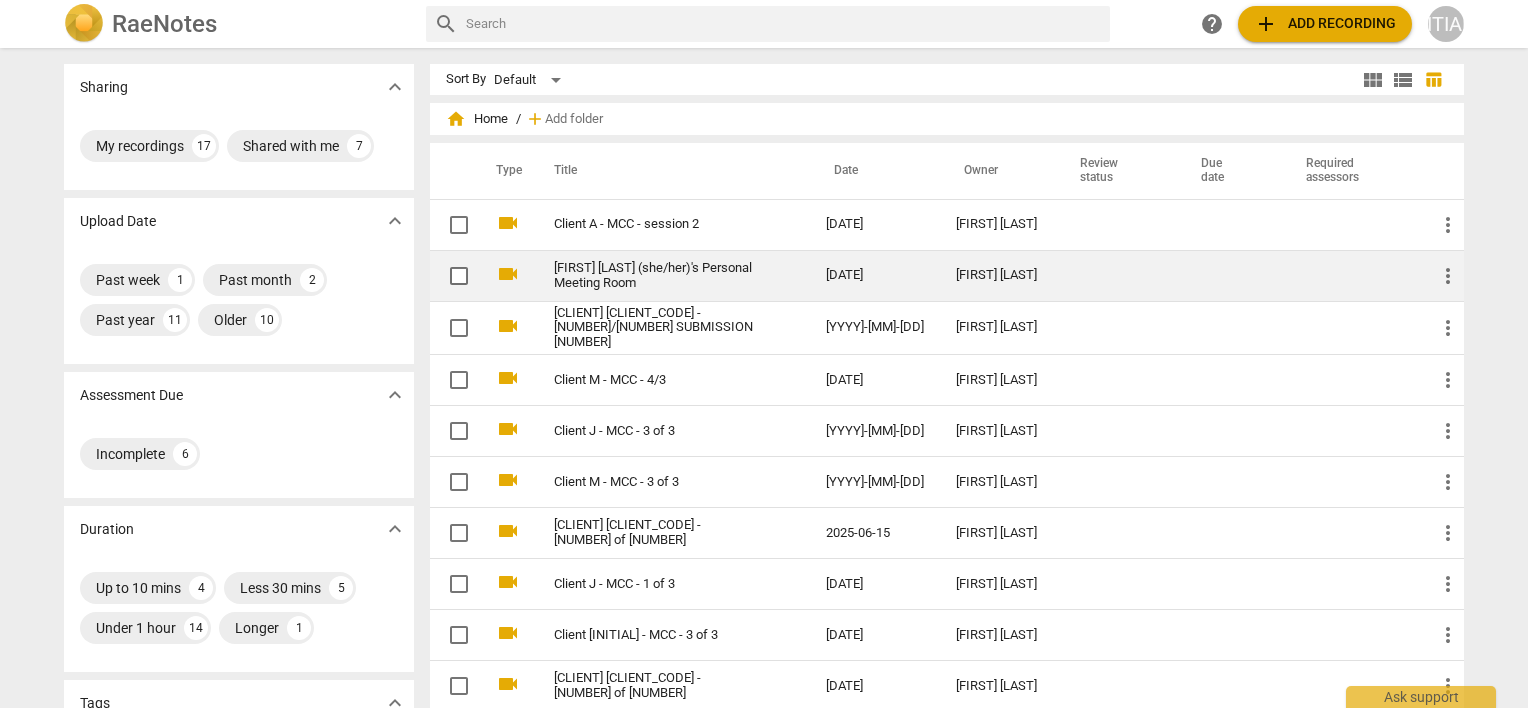click on "[FIRST] [LAST] (she/her)'s Personal Meeting Room" at bounding box center (654, 276) 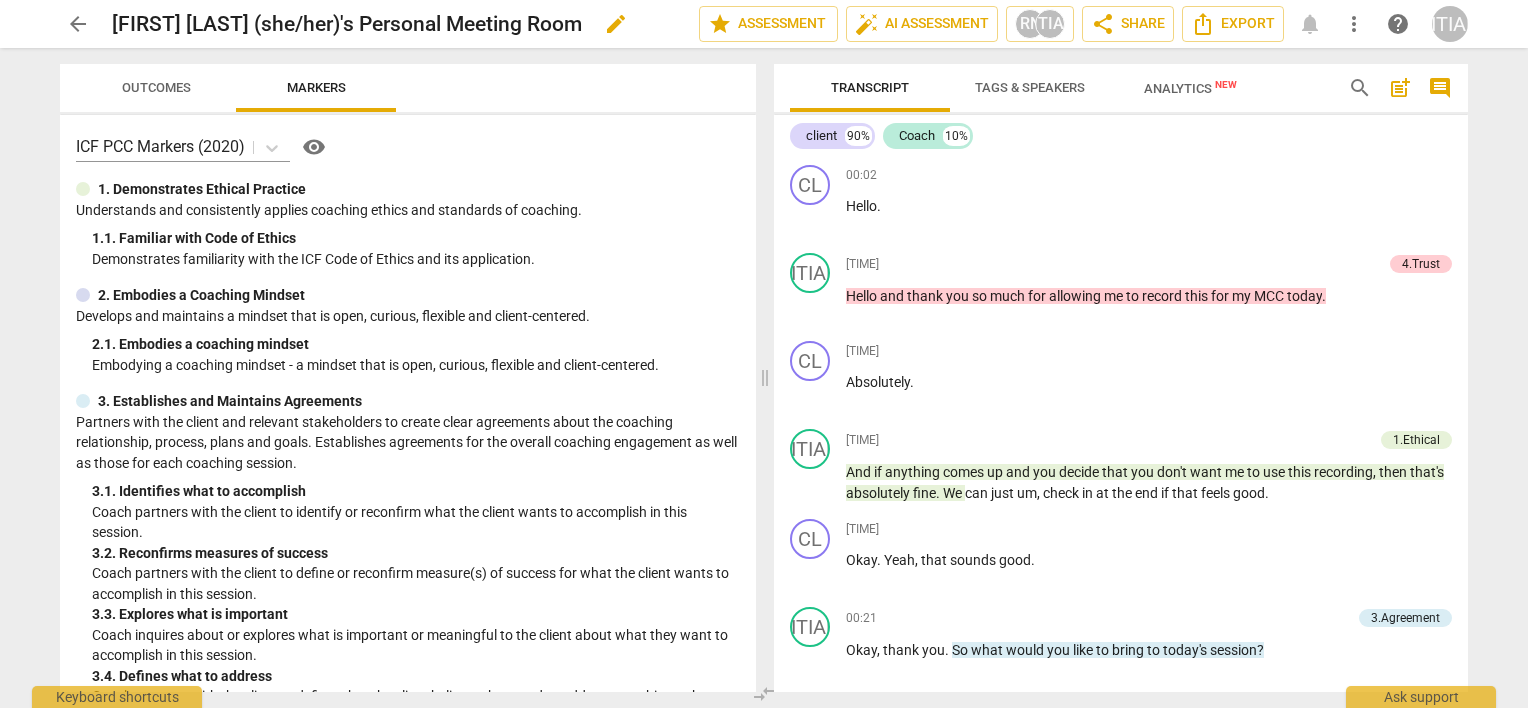 click on "[FIRST] [LAST] (she/her)'s Personal Meeting Room edit" at bounding box center [397, 24] 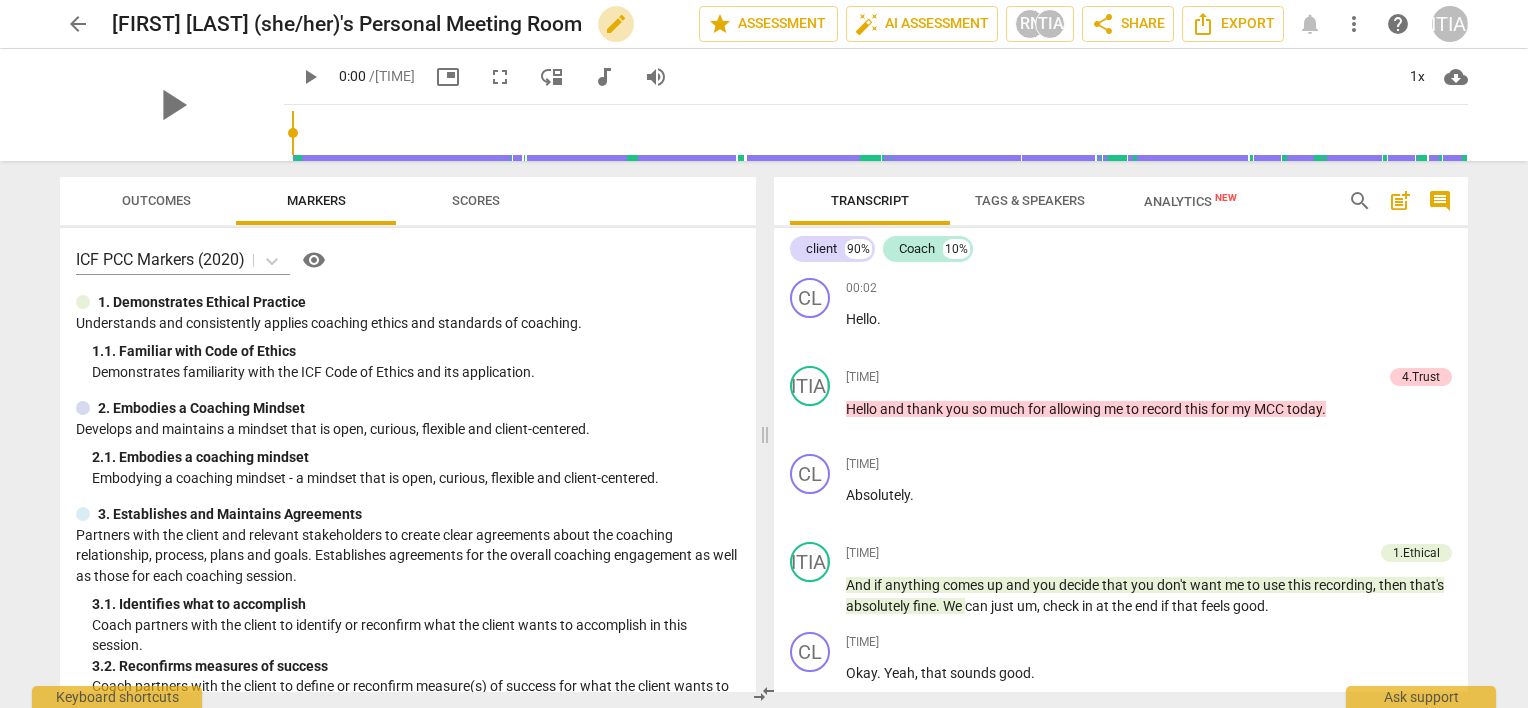 click on "edit" at bounding box center (616, 24) 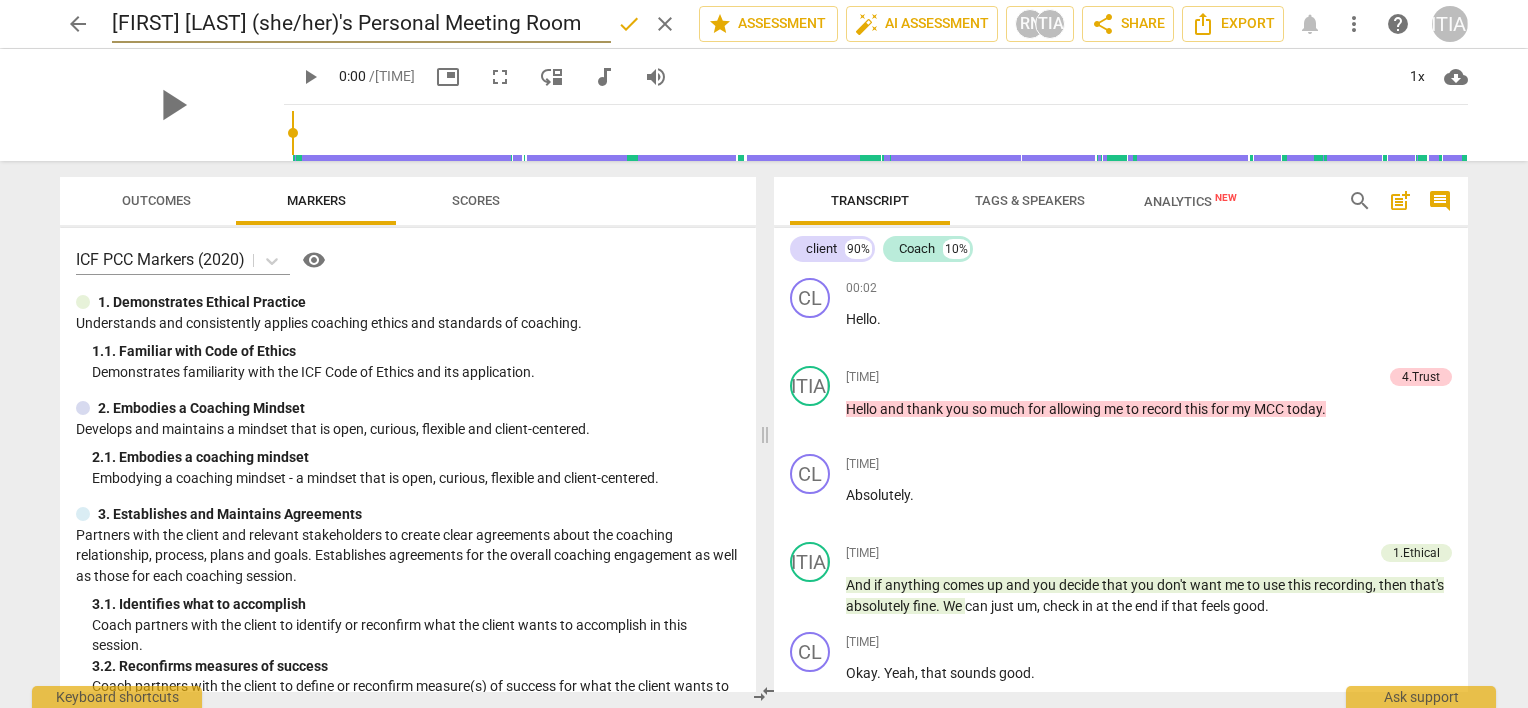 click on "[FIRST] [LAST] (she/her)'s Personal Meeting Room" at bounding box center [361, 24] 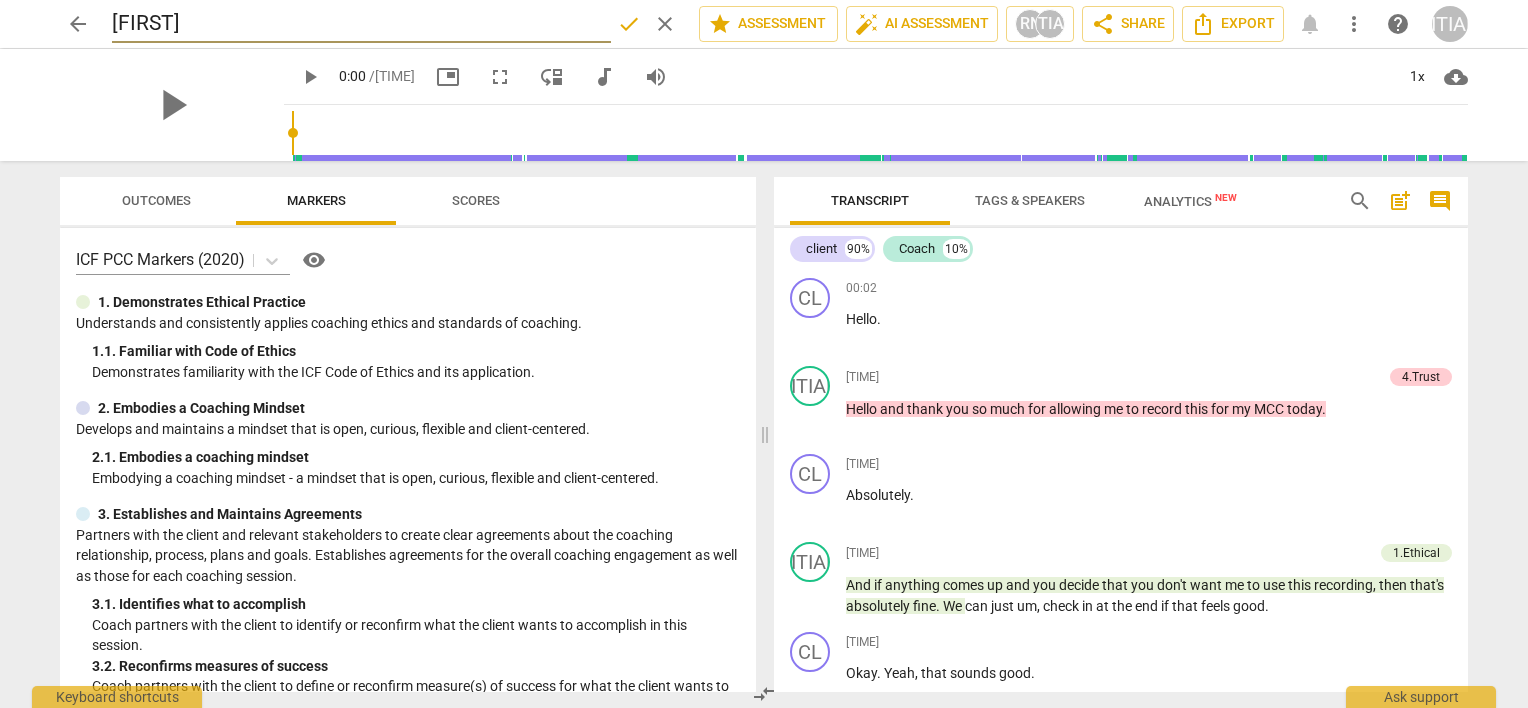 type on "A" 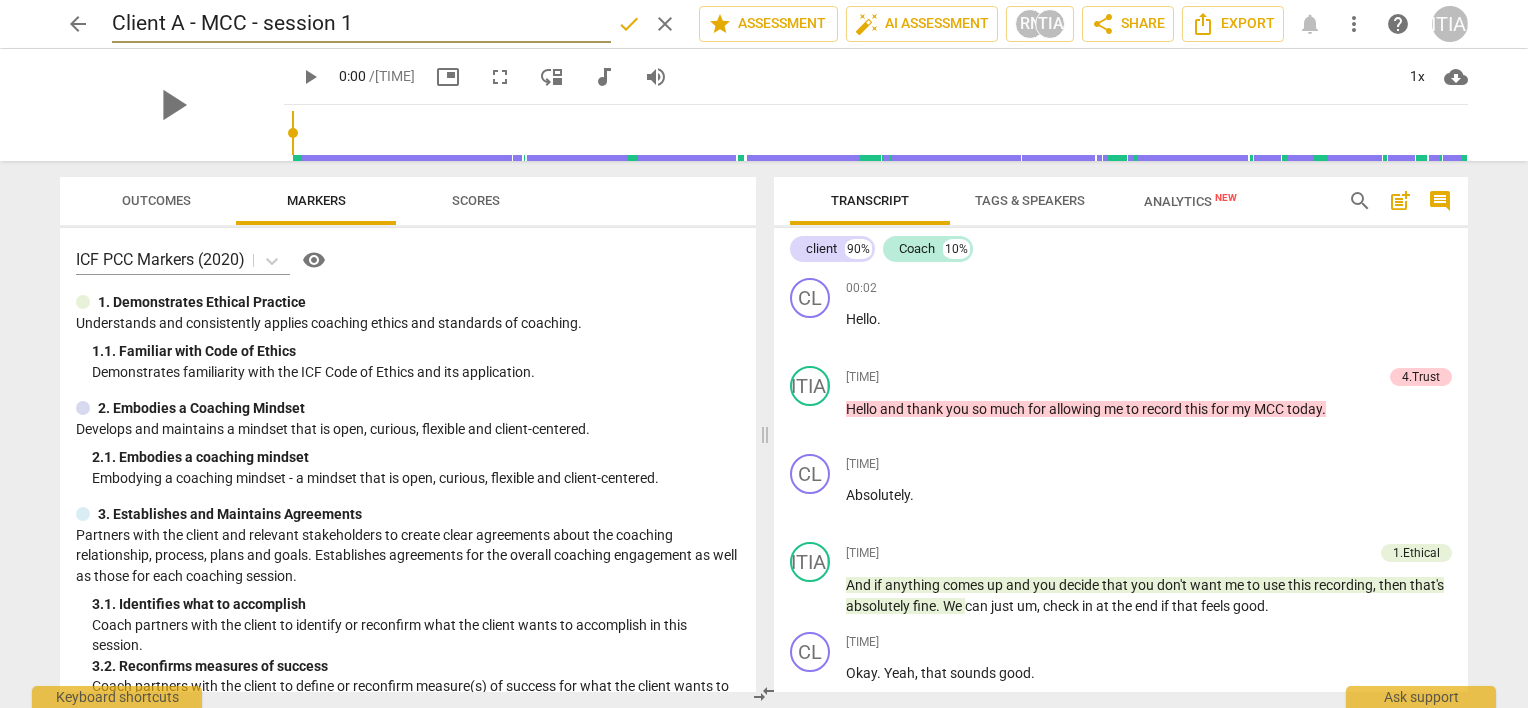 type on "Client A - MCC - session 1" 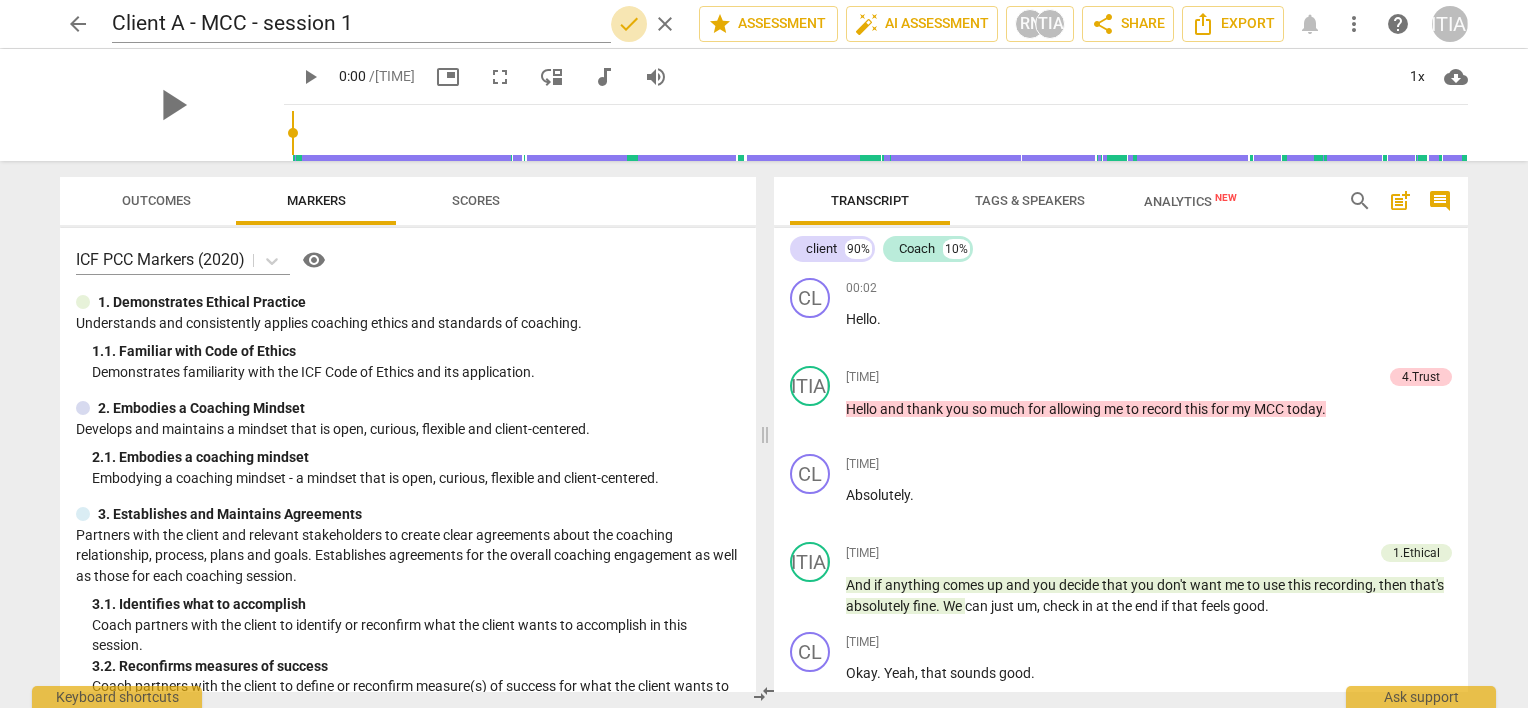 click on "done" at bounding box center [629, 24] 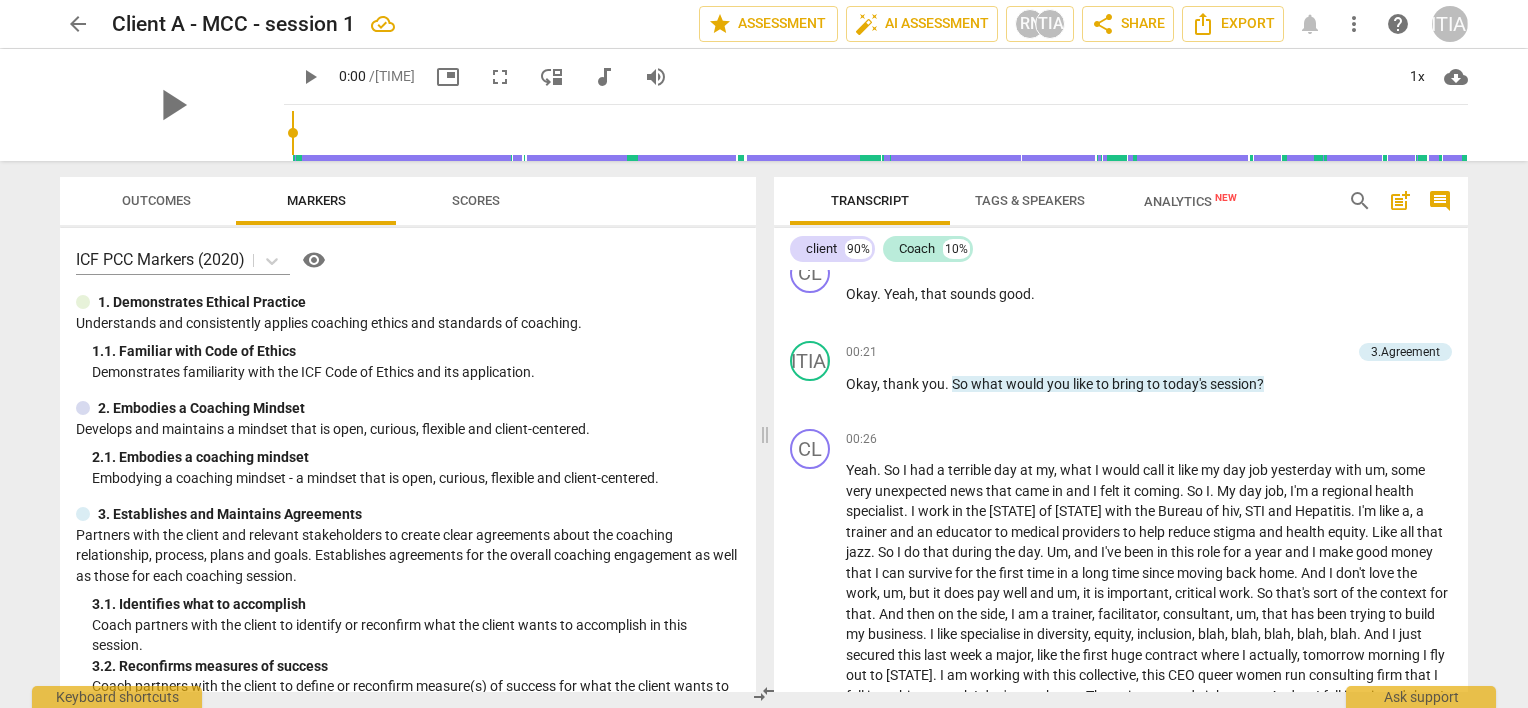 scroll, scrollTop: 0, scrollLeft: 0, axis: both 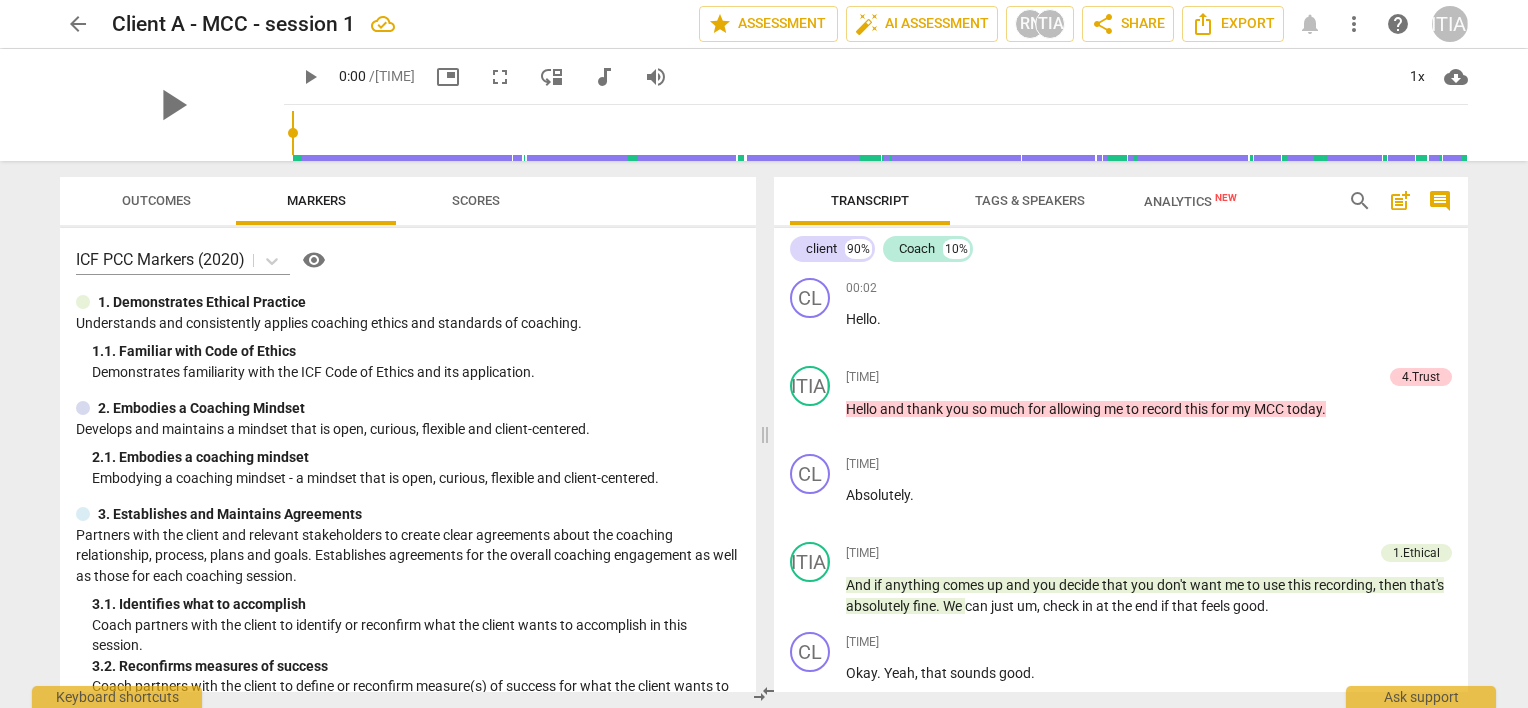 click on "arrow_back" at bounding box center [78, 24] 